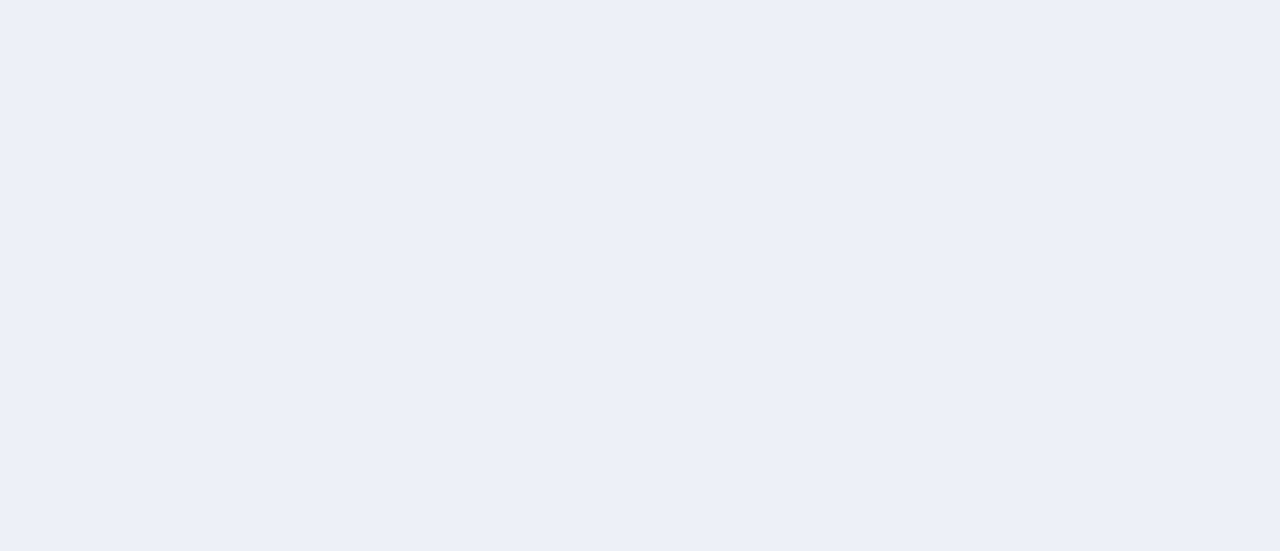 scroll, scrollTop: 0, scrollLeft: 0, axis: both 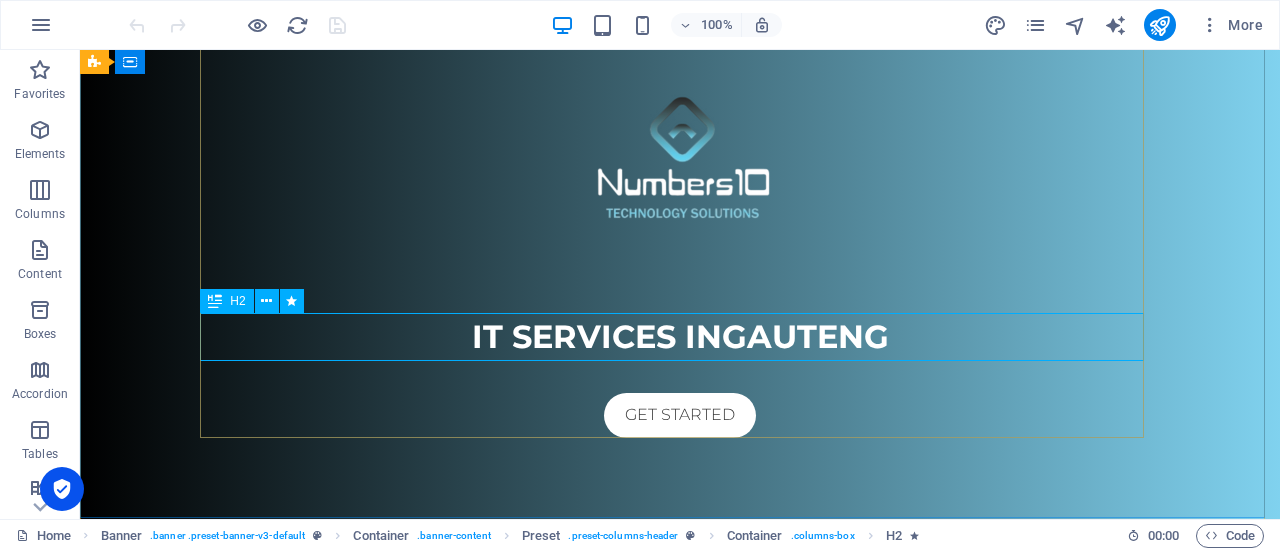 click on "IT Services in  [GEOGRAPHIC_DATA]" at bounding box center (680, 337) 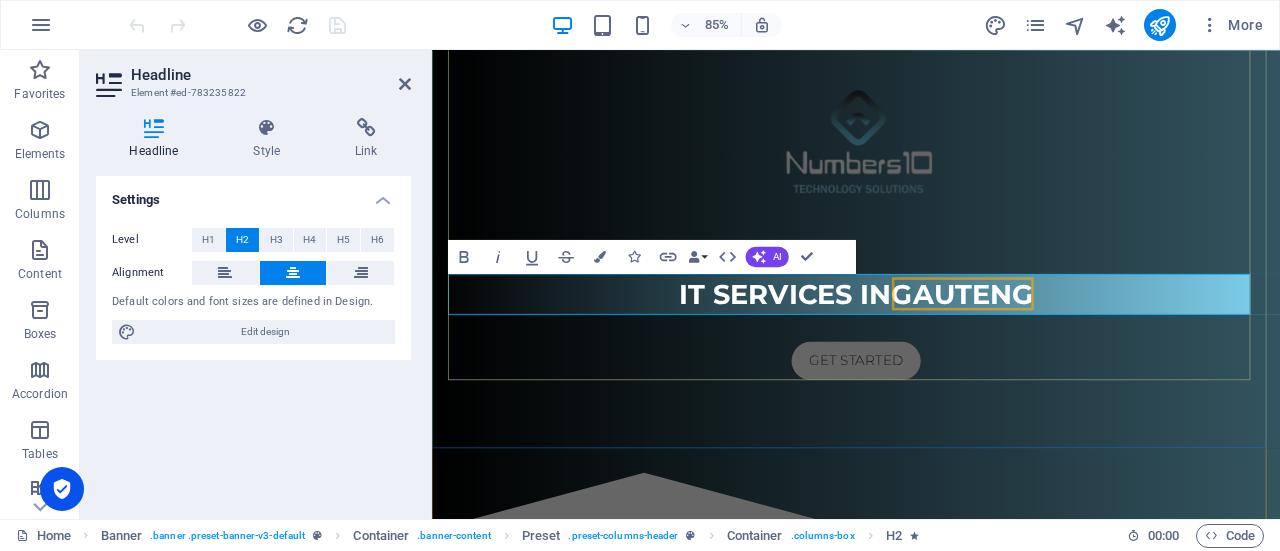 click on "Gauteng" at bounding box center [1056, 336] 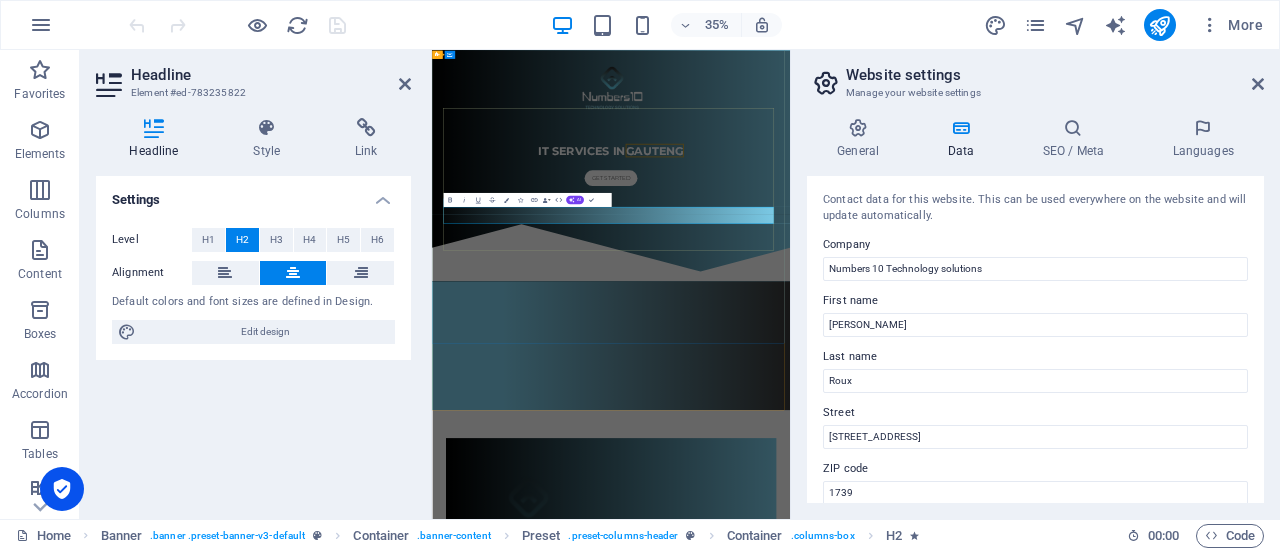click on "IT Services in  [GEOGRAPHIC_DATA]" at bounding box center (944, 337) 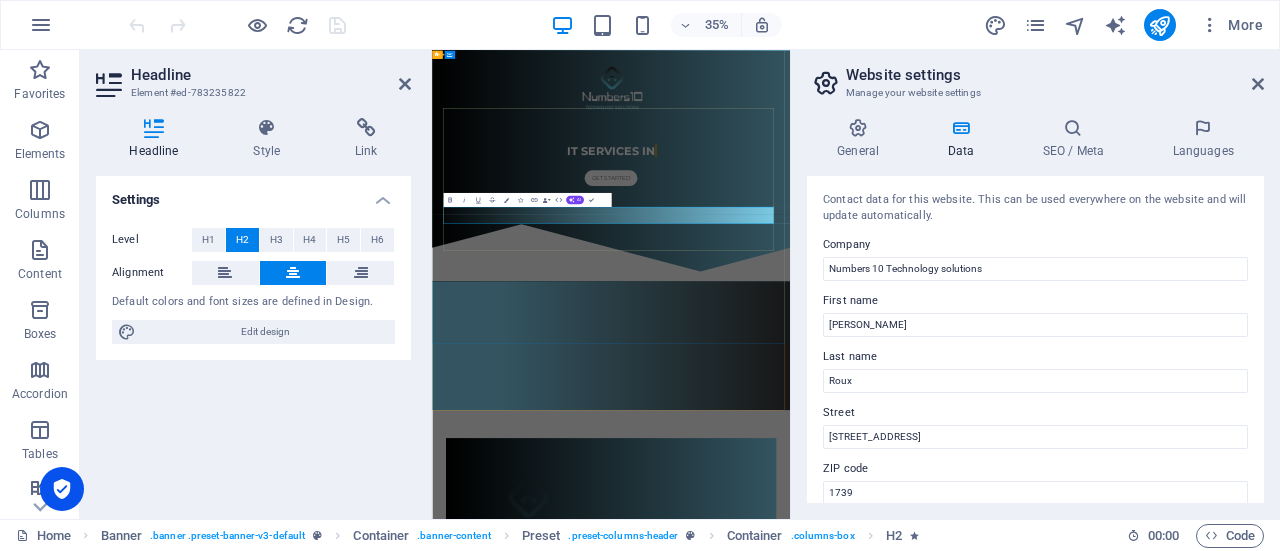 type 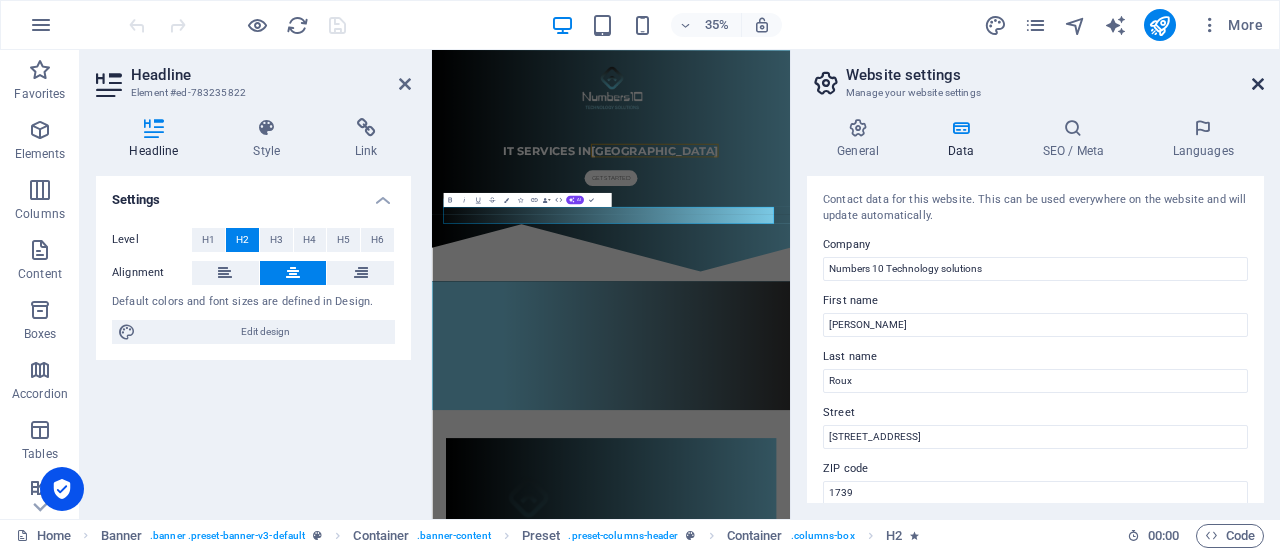 click at bounding box center [1258, 84] 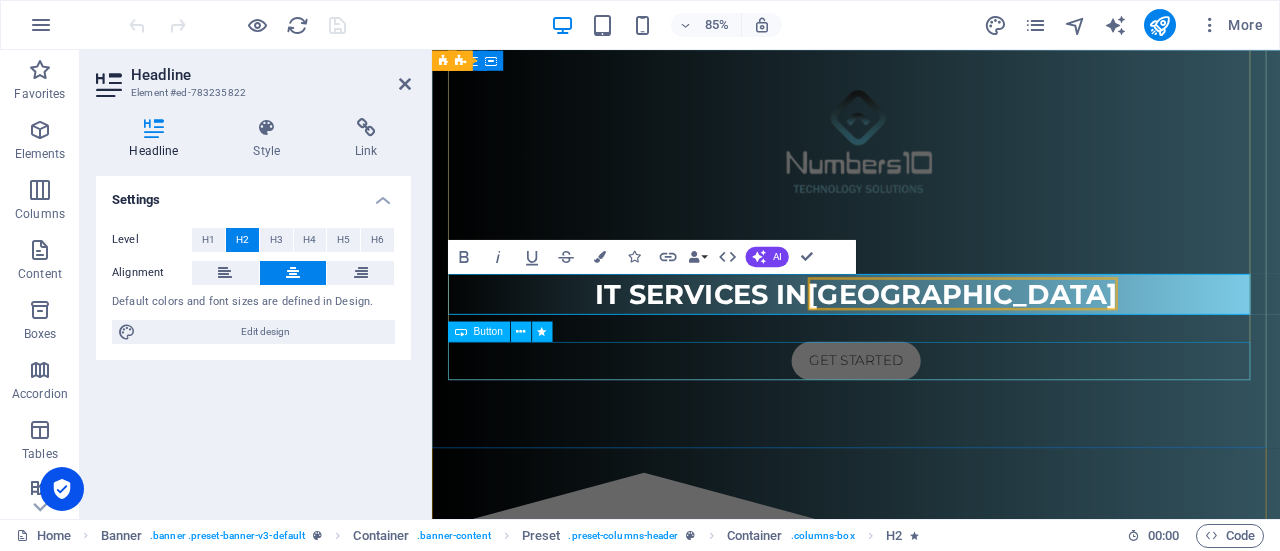 click on "Get started" at bounding box center [931, 415] 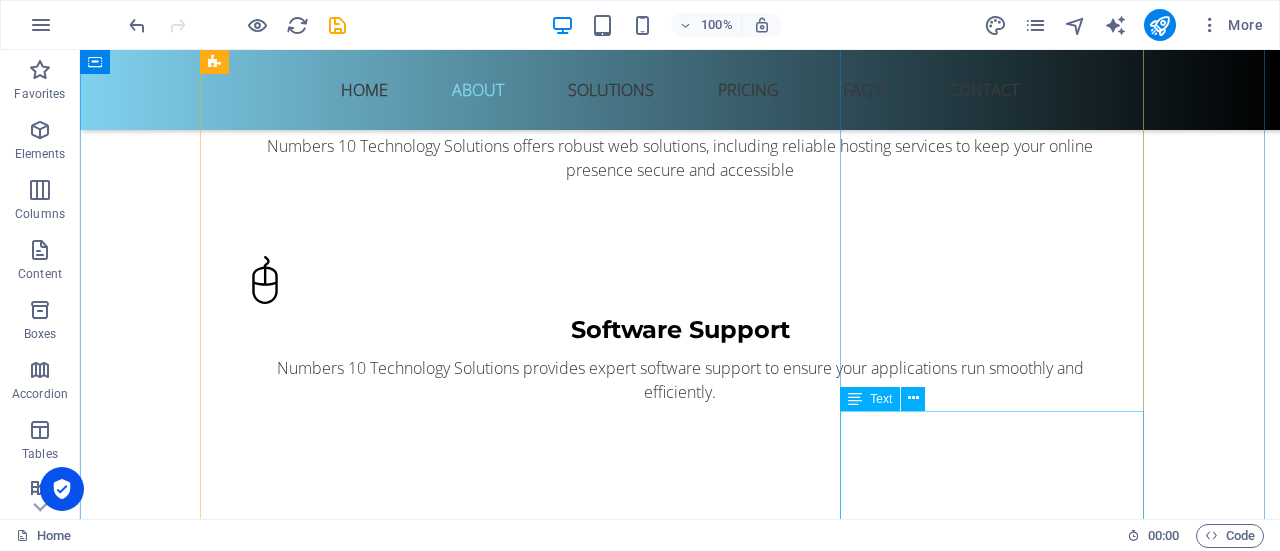 scroll, scrollTop: 2143, scrollLeft: 0, axis: vertical 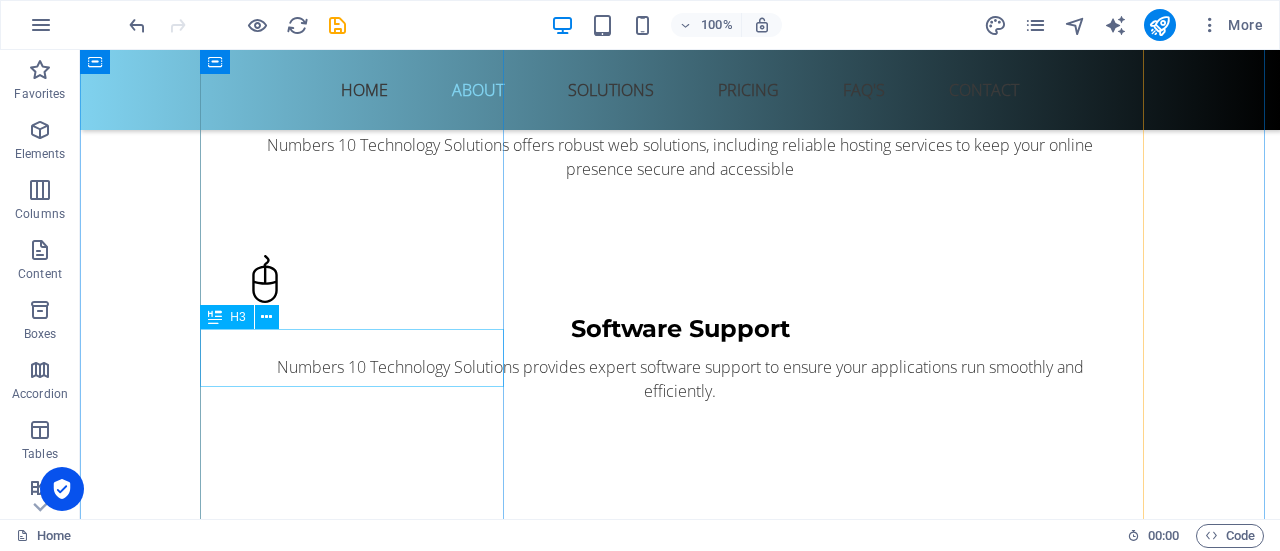 click on "[PERSON_NAME]" at bounding box center (680, 1006) 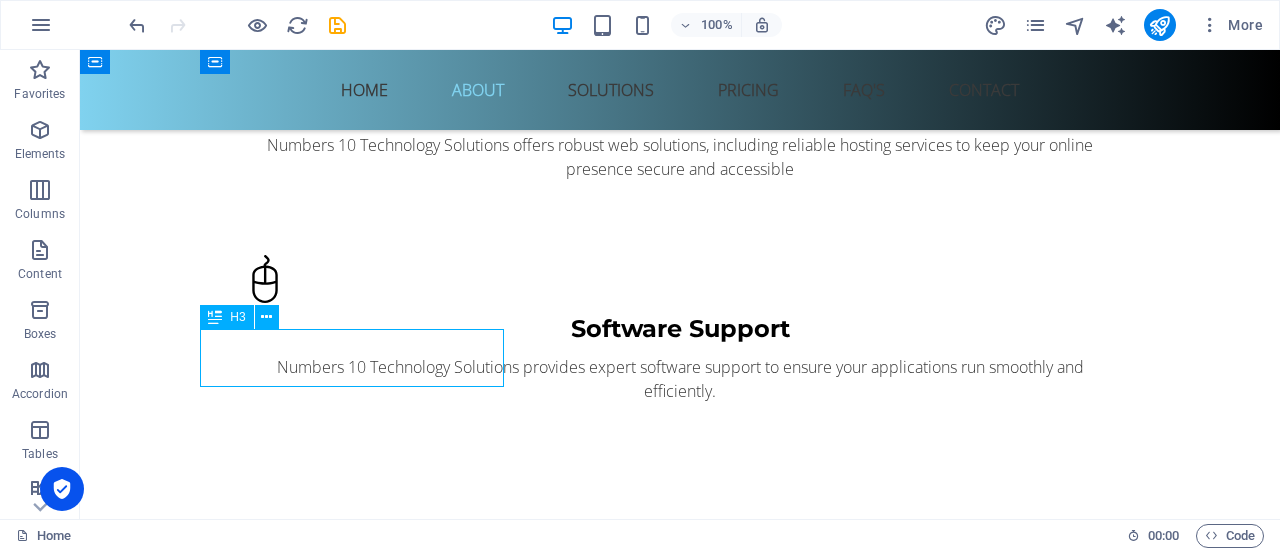 click on "[PERSON_NAME]" at bounding box center [680, 1006] 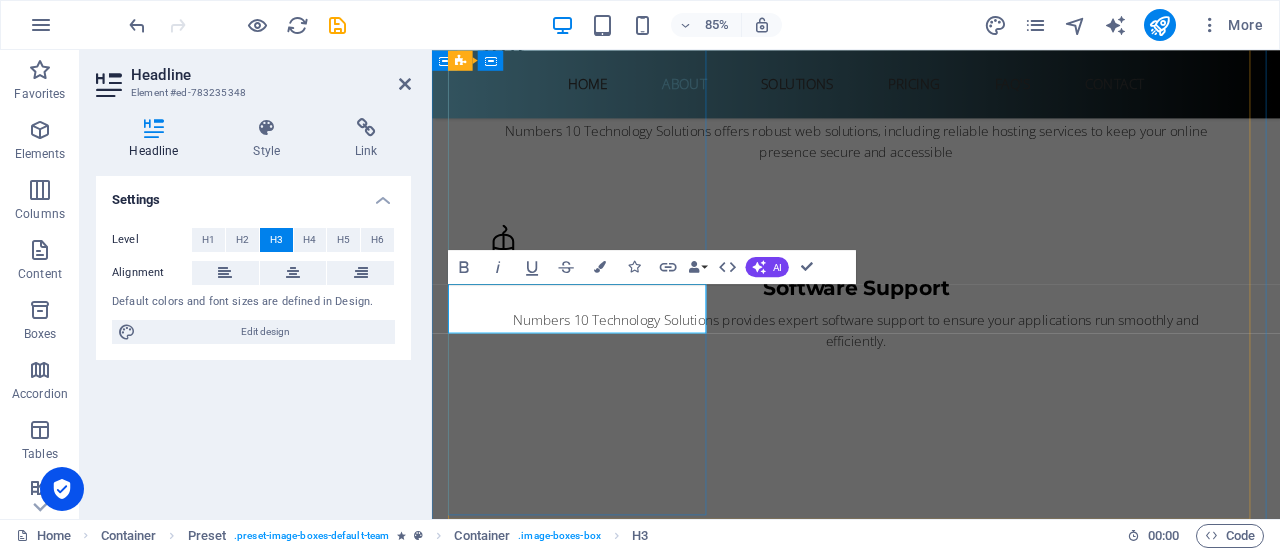 type 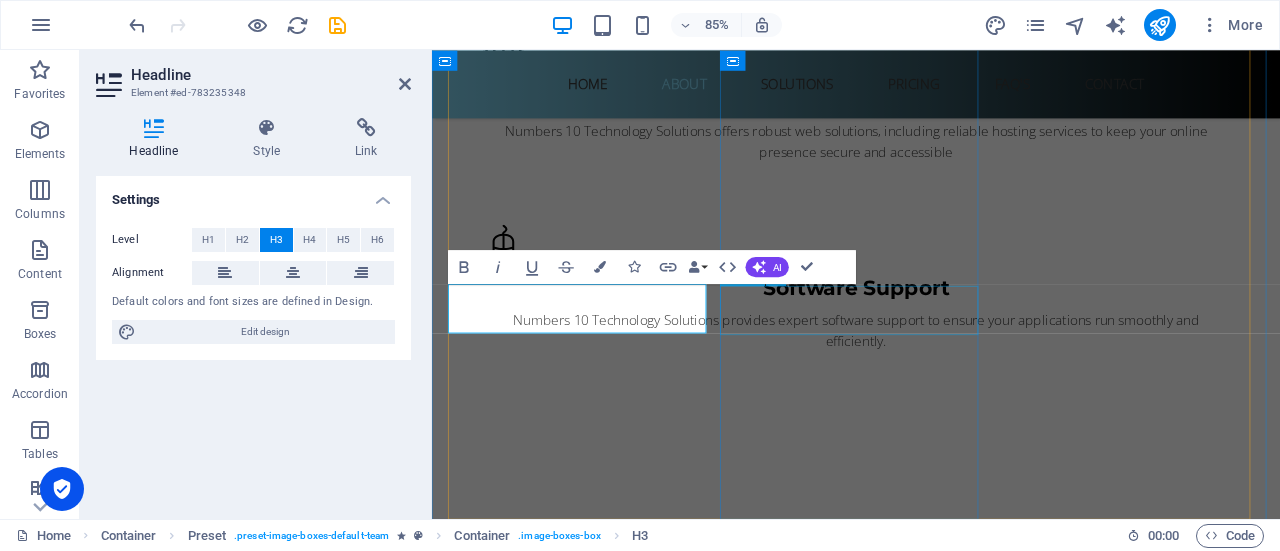 click on "[PERSON_NAME]" at bounding box center (931, 2153) 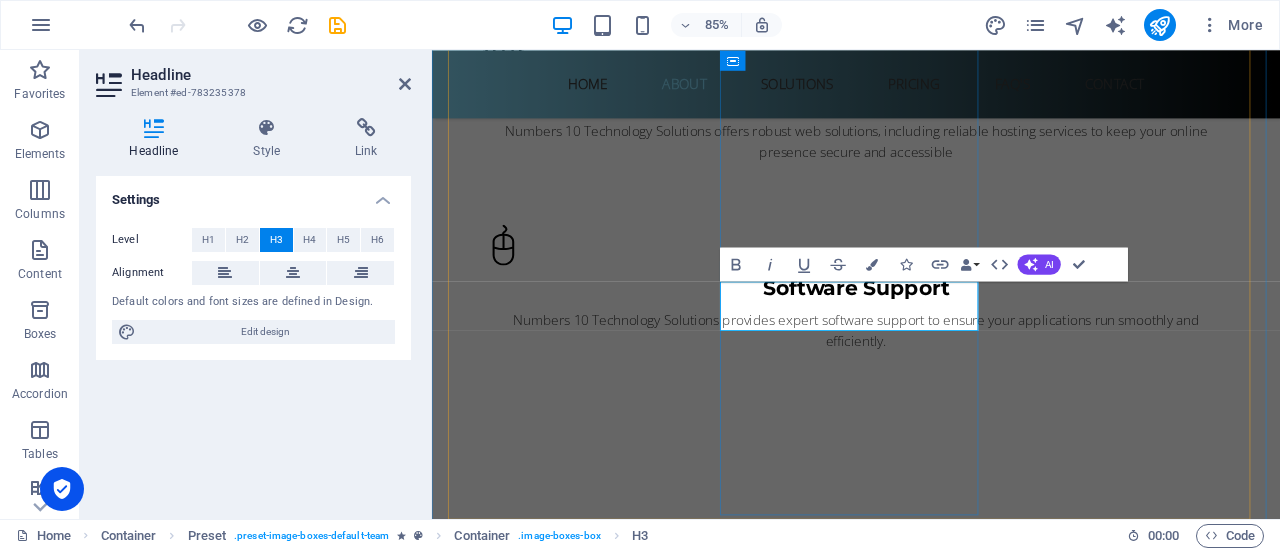 type 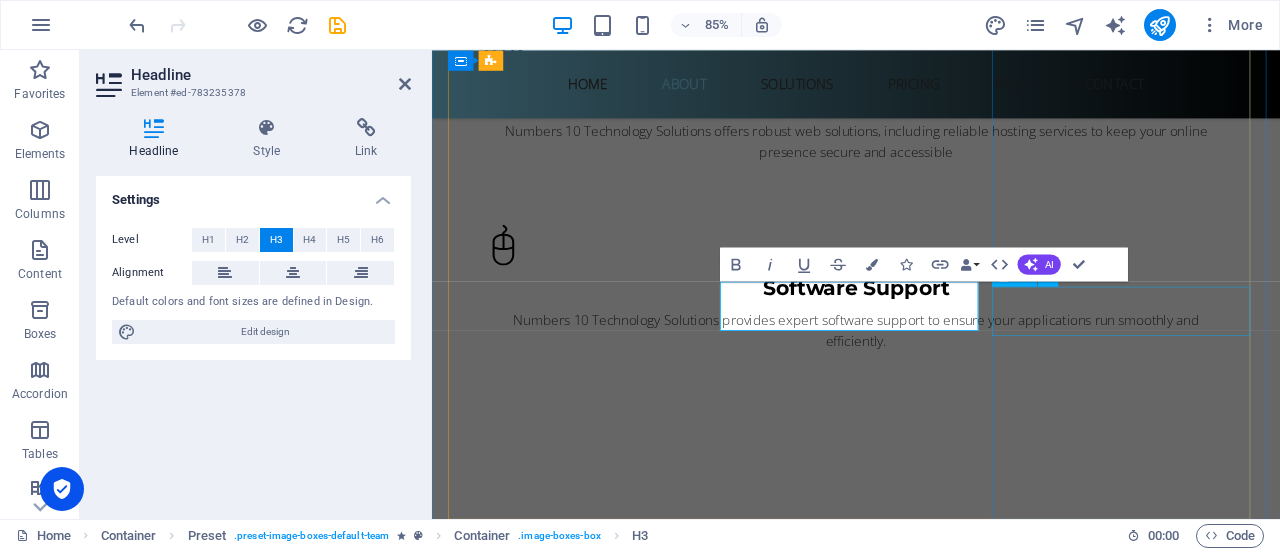click on "[PERSON_NAME]" at bounding box center [931, 3303] 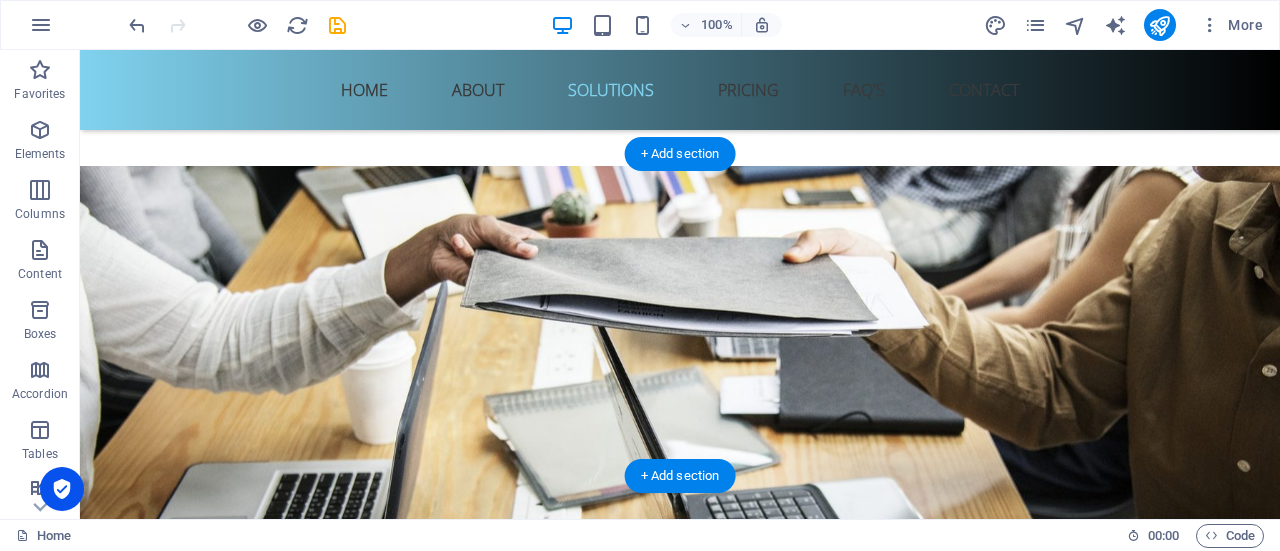 scroll, scrollTop: 5557, scrollLeft: 0, axis: vertical 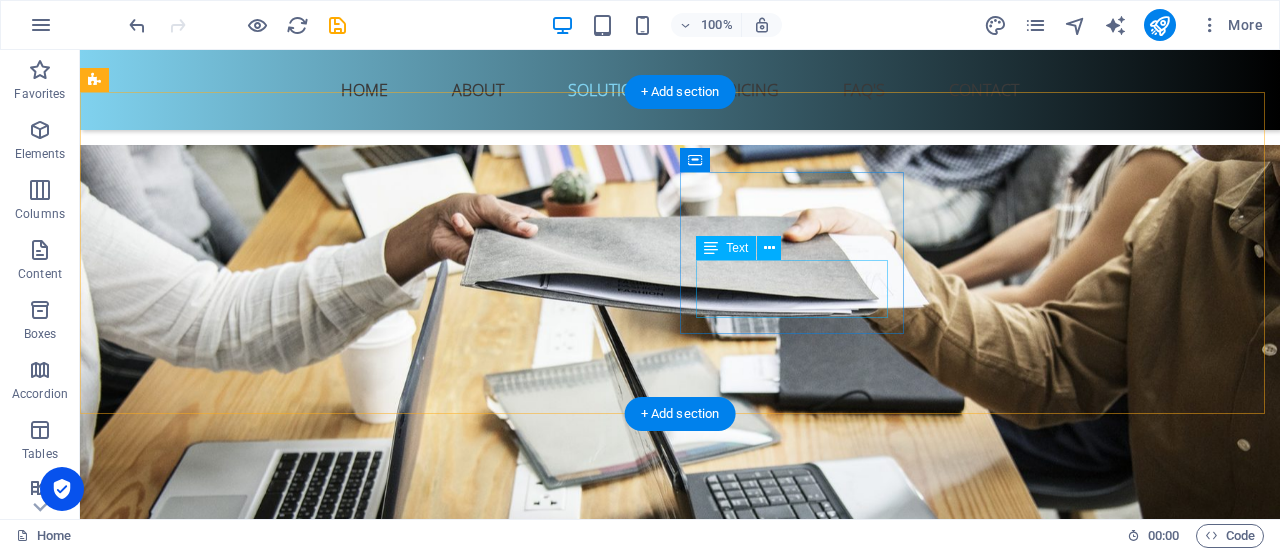 click on "TEAM MEMBERS" at bounding box center (568, 5636) 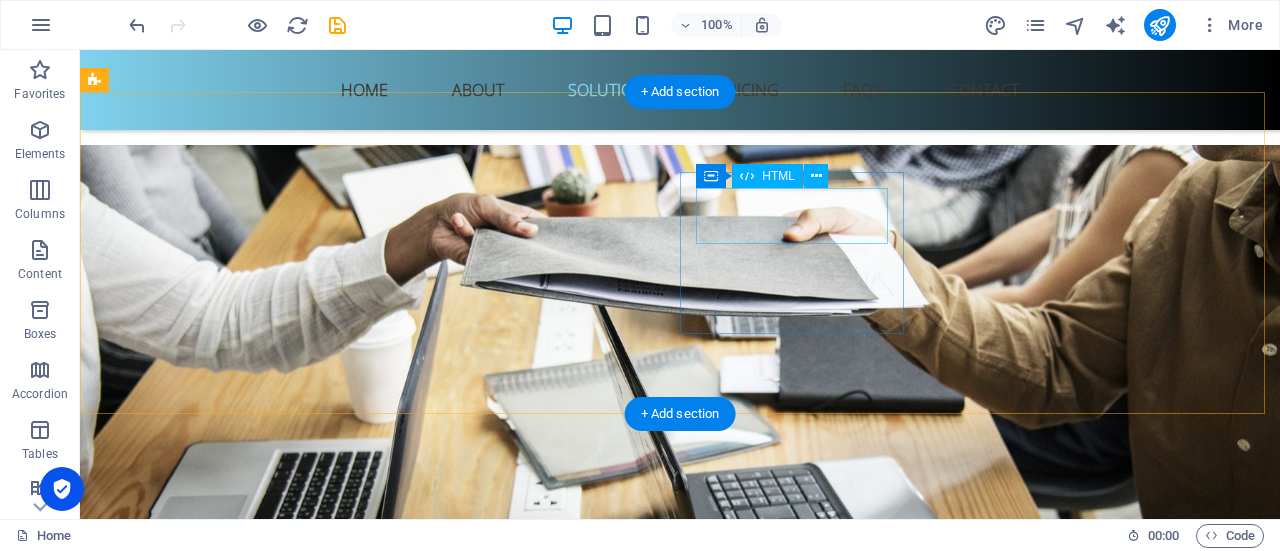 click on "1" at bounding box center (568, 5578) 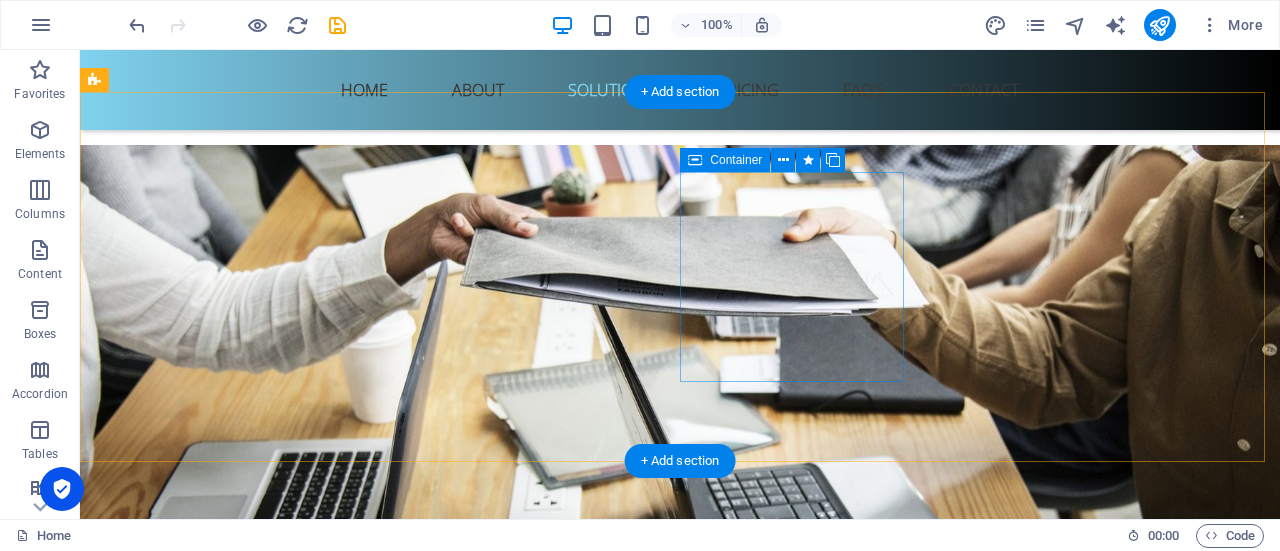 click on "Drop content here or  Add elements  Paste clipboard" at bounding box center (568, 5621) 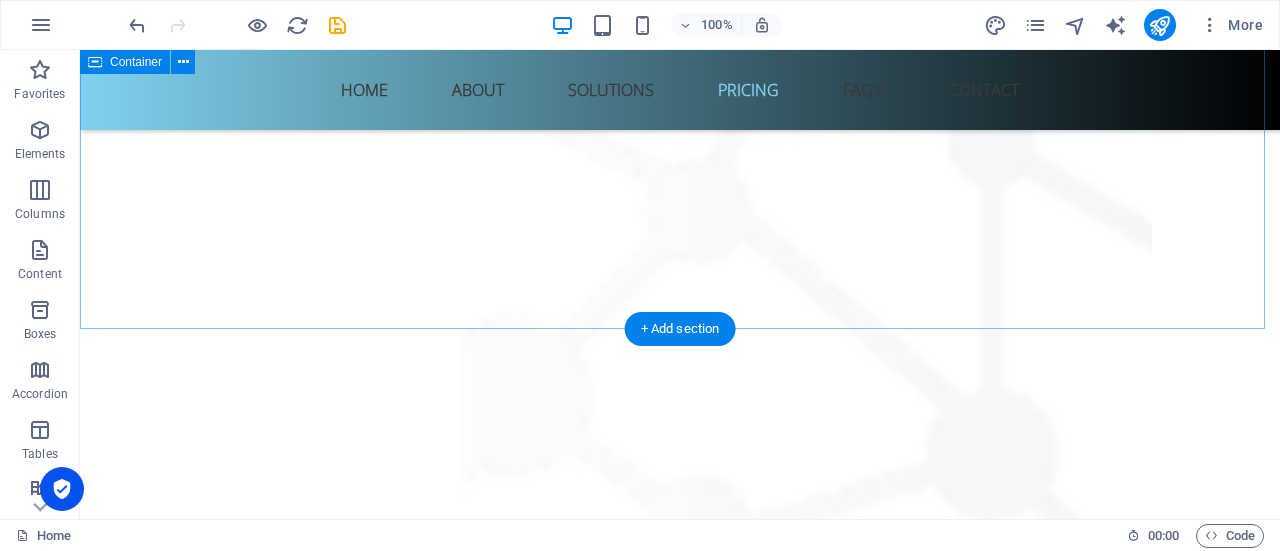 scroll, scrollTop: 6467, scrollLeft: 0, axis: vertical 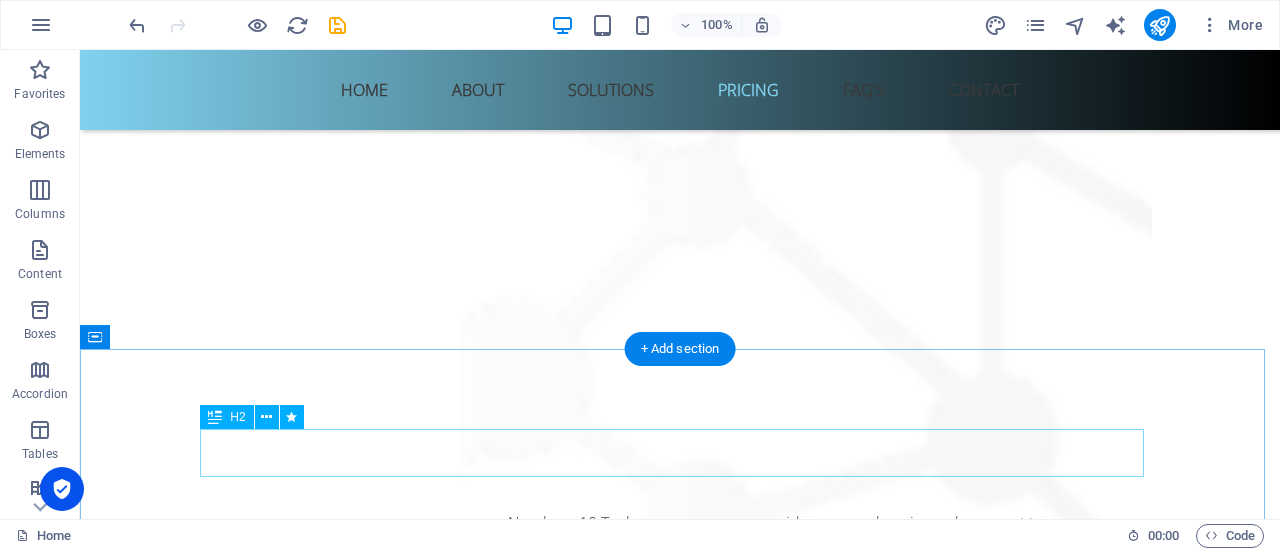 click on "Frequently Asked Questions" at bounding box center (680, 5931) 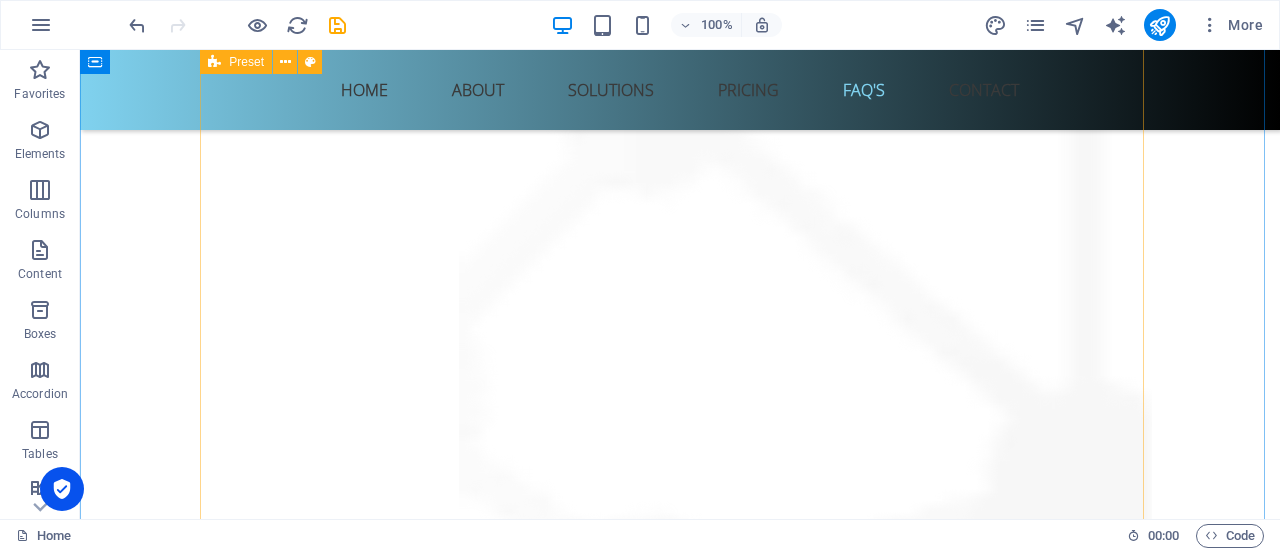 scroll, scrollTop: 7895, scrollLeft: 0, axis: vertical 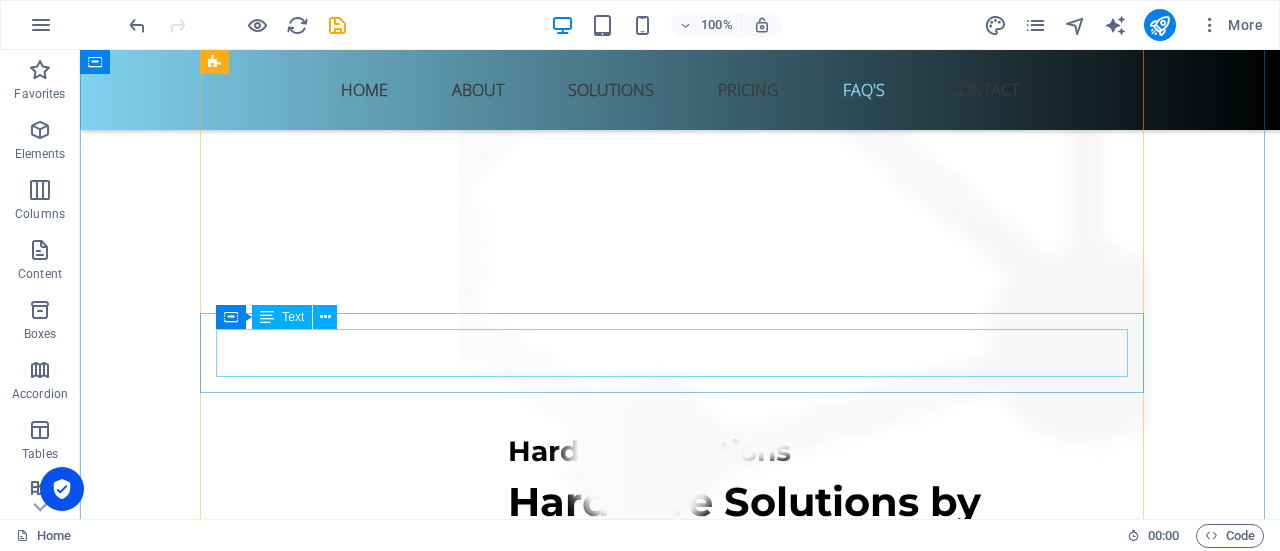 click on "Our 24/7 support team responds promptly to IT issues, providing proactive monitoring and rapid troubleshooting for desktops, servers, networks, and software to minimize downtime and maintain performance." at bounding box center (680, 5735) 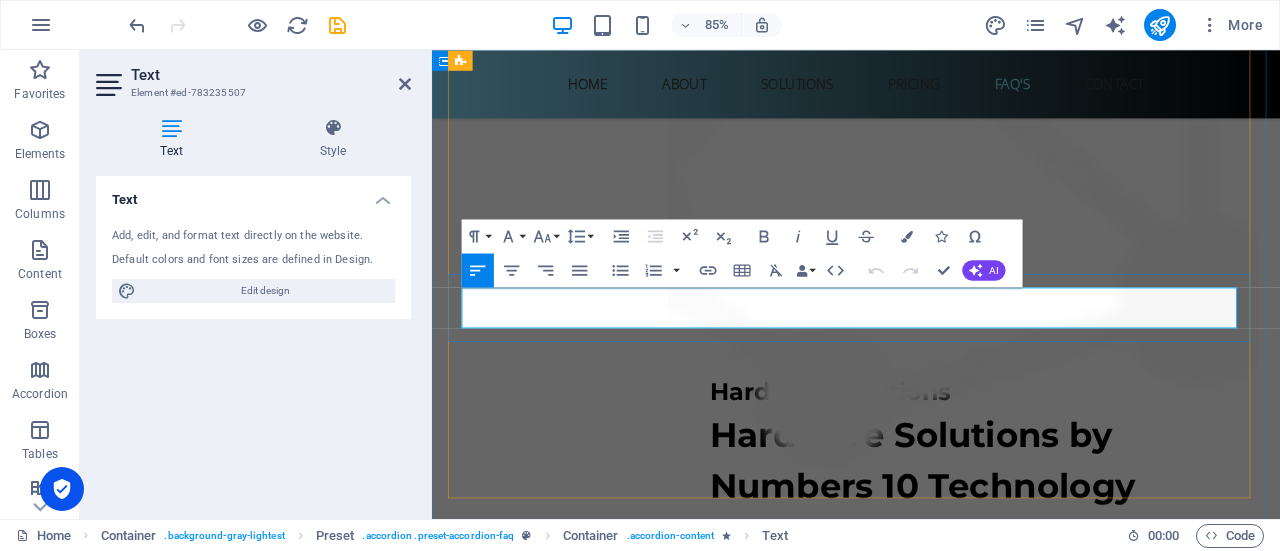 click on "Our 24/7 support team responds promptly to IT issues, providing proactive monitoring and rapid troubleshooting for desktops, servers, networks, and software to minimize downtime and maintain performance." at bounding box center [931, 5620] 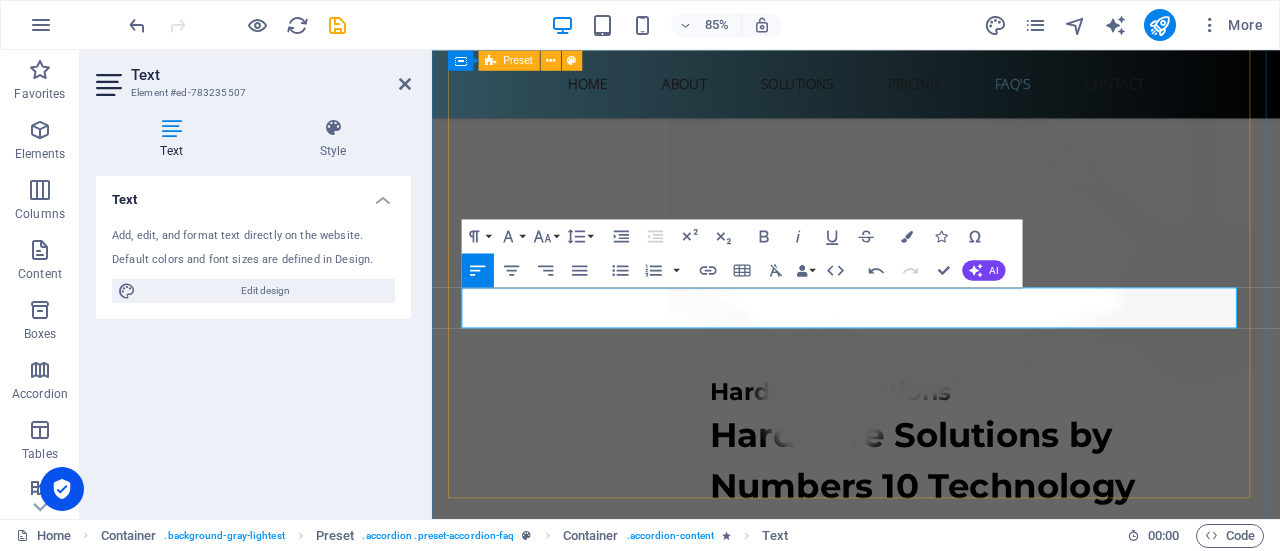 type 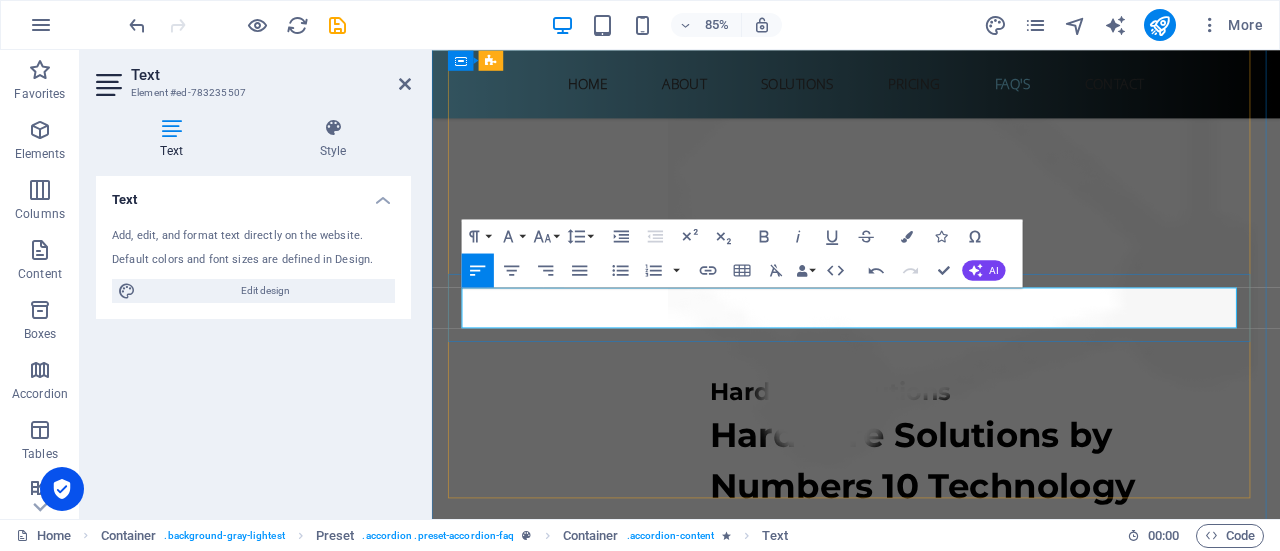 click on "Our support team responds promptly to IT issues, providing proactive monitoring and rapid troubleshooting for desktops, servers, networks, and software to minimize downtime and maintain performance." at bounding box center (931, 5620) 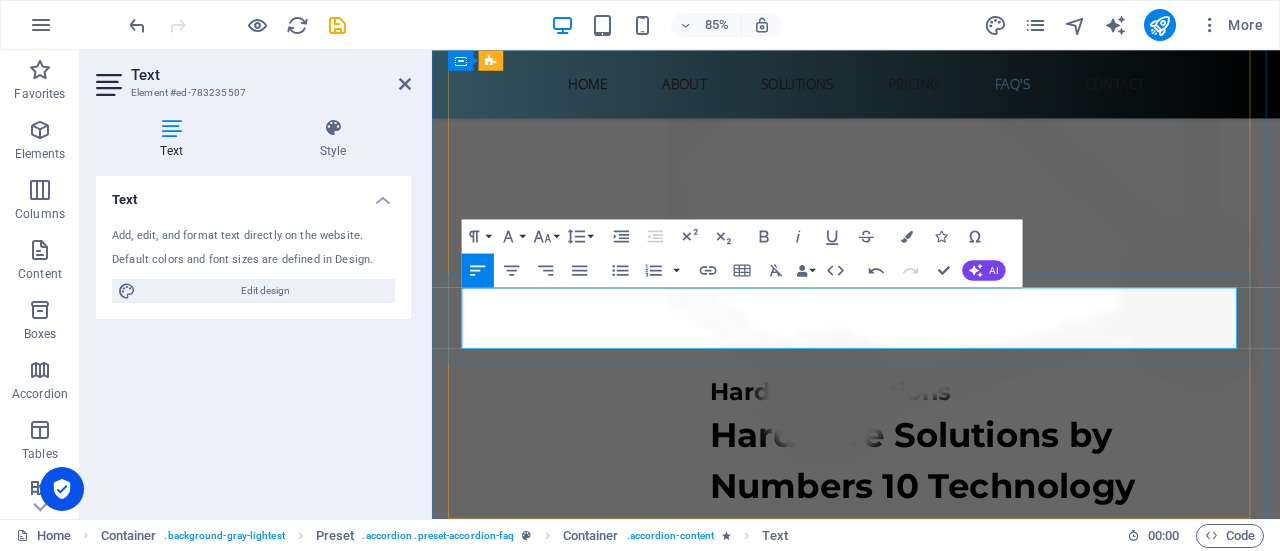 click on "Our support team responds promptly to IT issues, providing proactive monitoring and rapid troubleshooting for desktops, servers, networks, and software to minimize downtime and maintain performance. We have an 4 Hour SLA Turnaround time on High Priority Cases" at bounding box center [931, 5632] 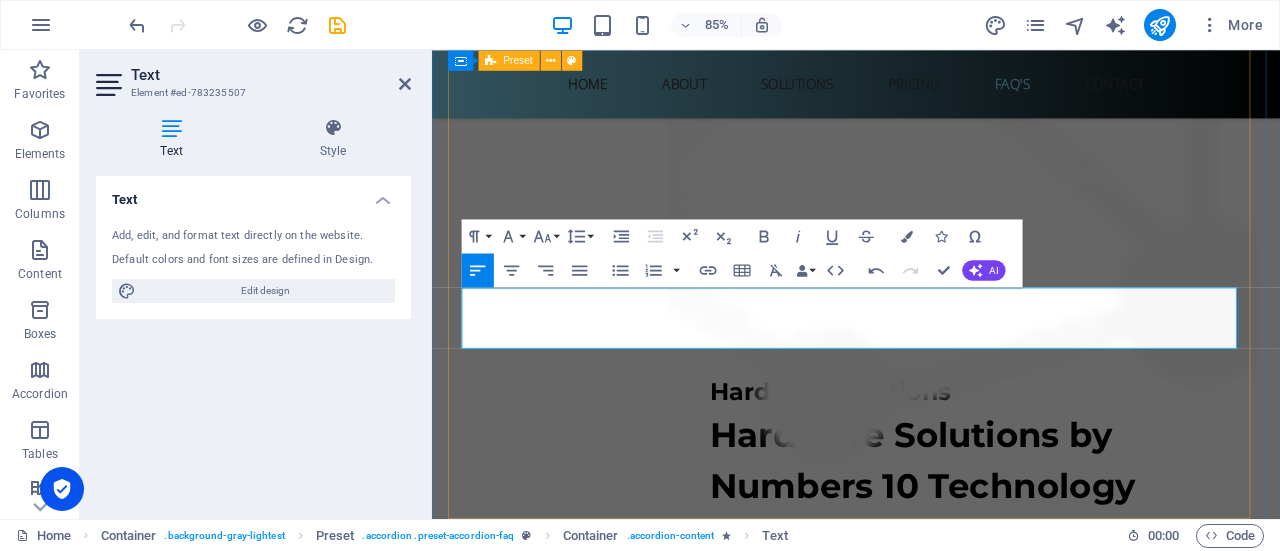 click on "1. What services does Numbers 10 Technology Solutions offer? We provide comprehensive IT solutions, including desktop support, server management, network design and security, custom software development, Microsoft and Linux support, and reliable web hosting to ensure your business runs smoothly and securely. 2. Who are some of your clients? We proudly serve industry leaders such as [PERSON_NAME], Qualitools, I-CAT, Vanrail Supplies, and TBA Tools, delivering tailored IT solutions to support their unique operational needs across various sectors. 3. How do you ensure the security of my IT systems? We implement advanced cybersecurity measures, including endpoint protection, firewalls, malware scanning, and firmware updates, to safeguard your hardware, networks, and websites from threats and vulnerabilities 4. Can you customize IT solutions for my business? 5. What types of web hosting do you offer? 6. Do you support both Microsoft and Linux environments? 7. How quickly can you respond to IT issues?" at bounding box center [931, 5164] 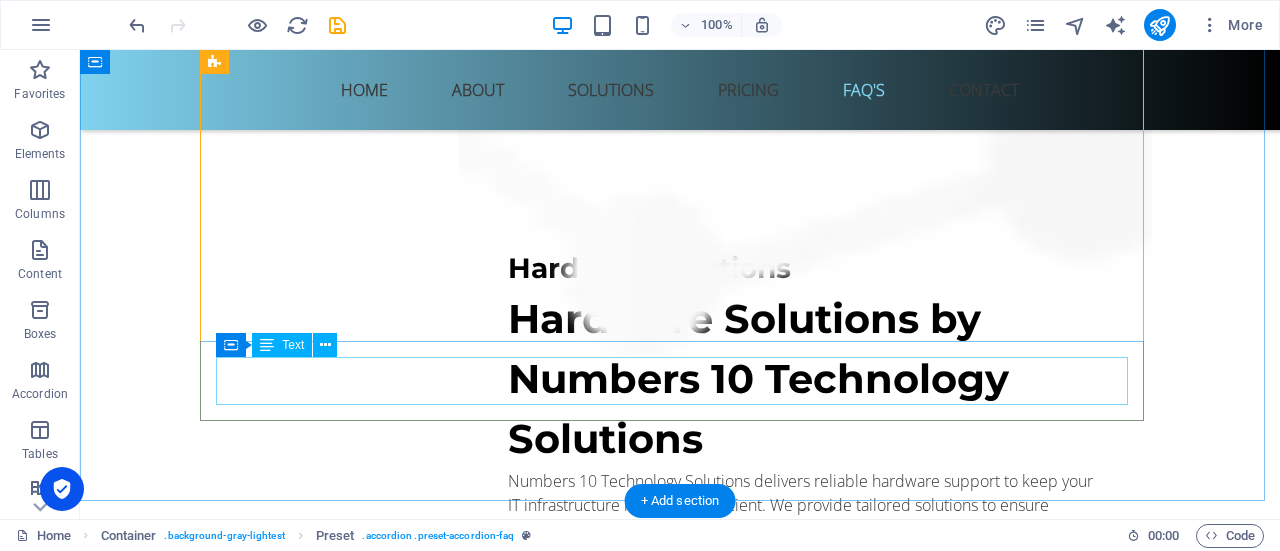 scroll, scrollTop: 8079, scrollLeft: 0, axis: vertical 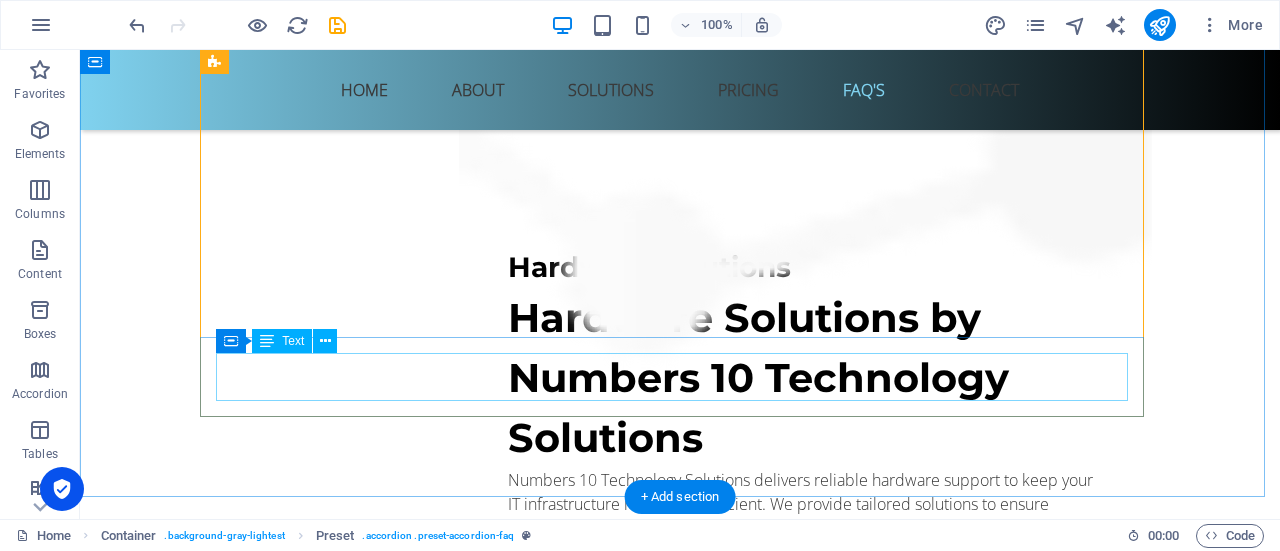 click on "Contact us at [insert contact info] to discuss your IT needs. We’ll assess your requirements and design a tailored solution to enhance your business’s efficiency, security, and growth." at bounding box center [680, 5743] 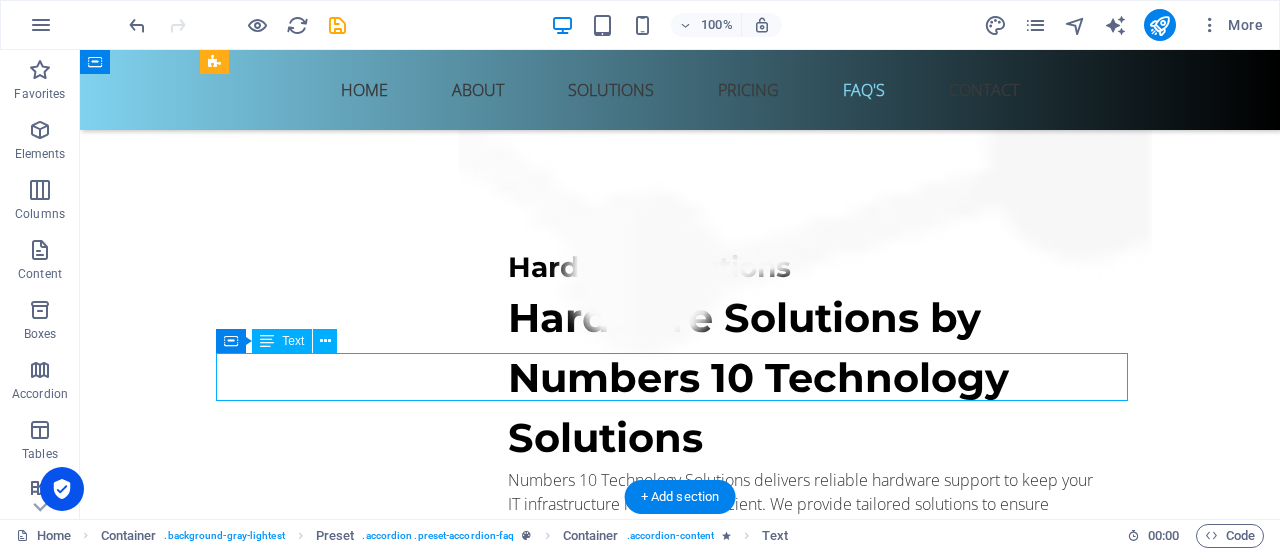 click on "Contact us at [insert contact info] to discuss your IT needs. We’ll assess your requirements and design a tailored solution to enhance your business’s efficiency, security, and growth." at bounding box center [680, 5743] 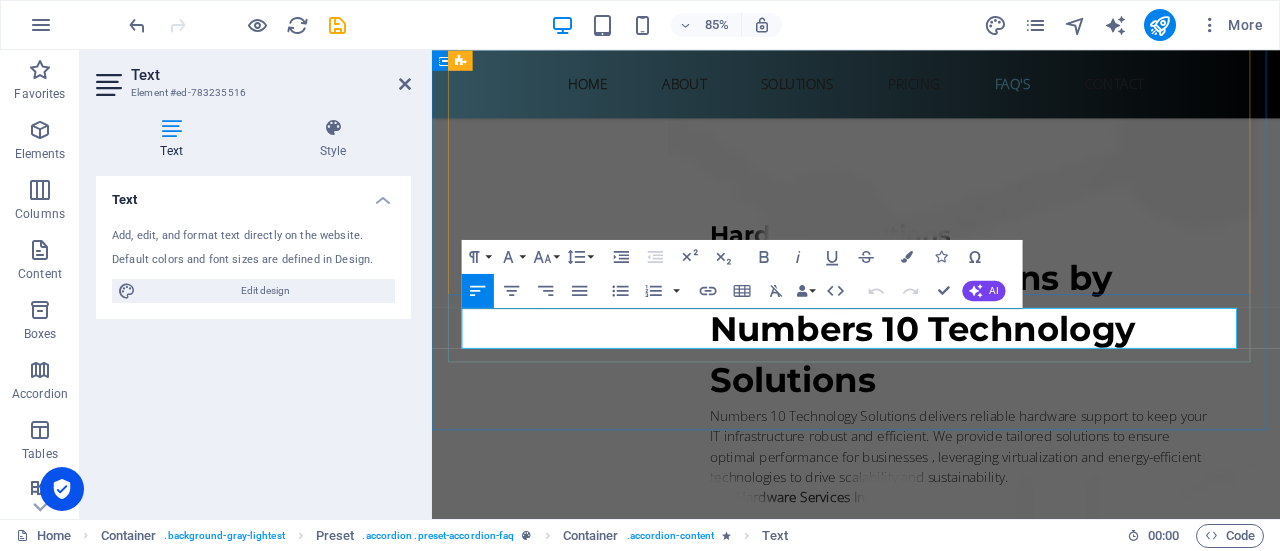 drag, startPoint x: 708, startPoint y: 366, endPoint x: 559, endPoint y: 365, distance: 149.00336 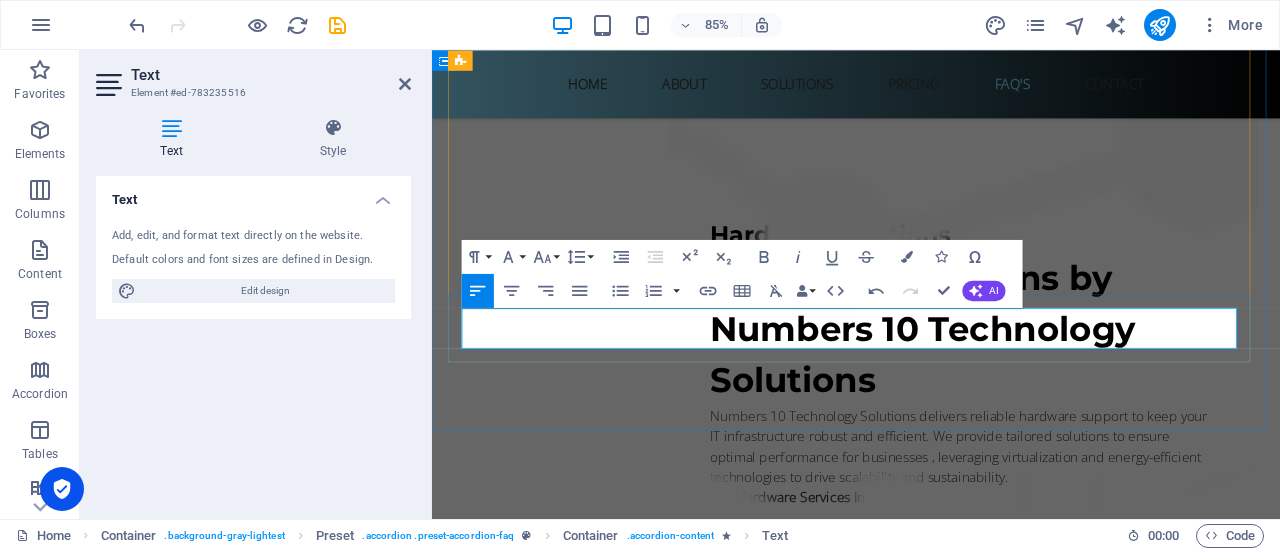 type 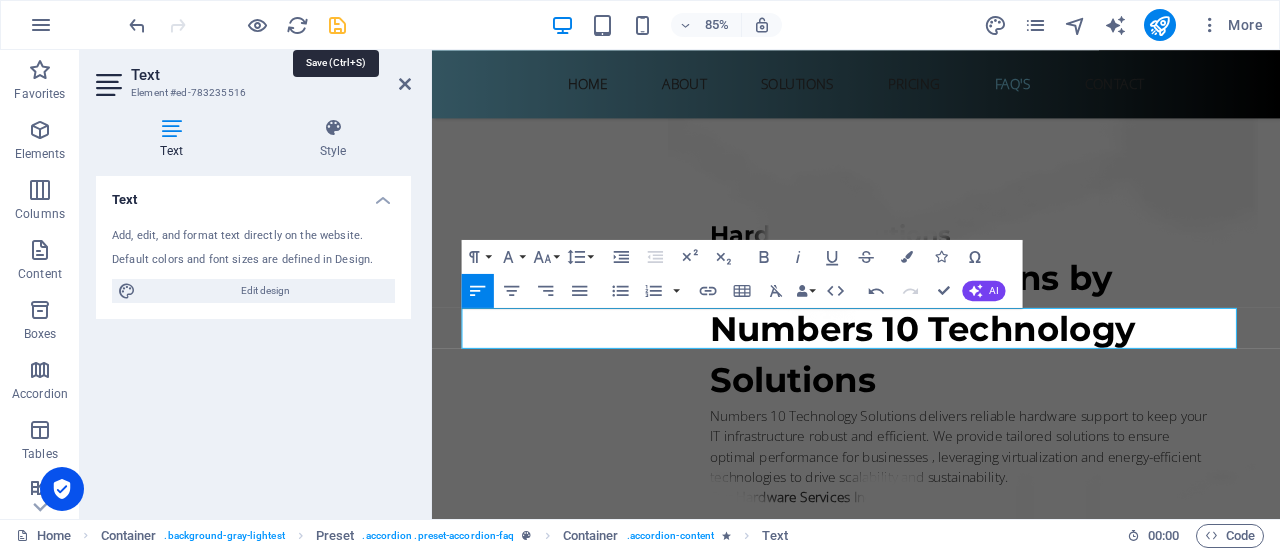 click at bounding box center (337, 25) 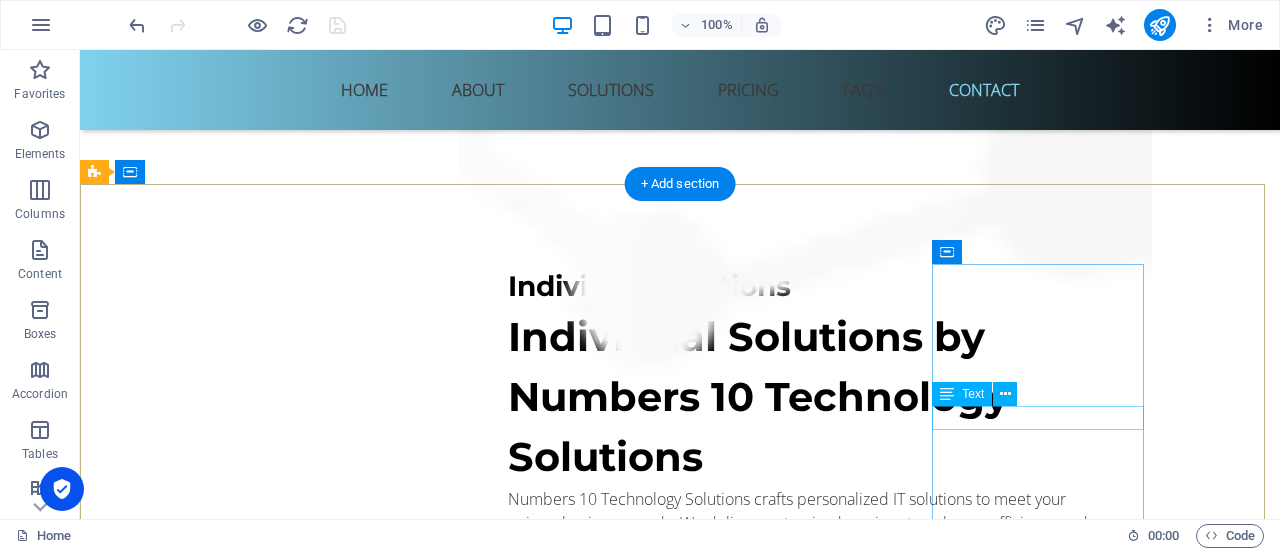 scroll, scrollTop: 9659, scrollLeft: 0, axis: vertical 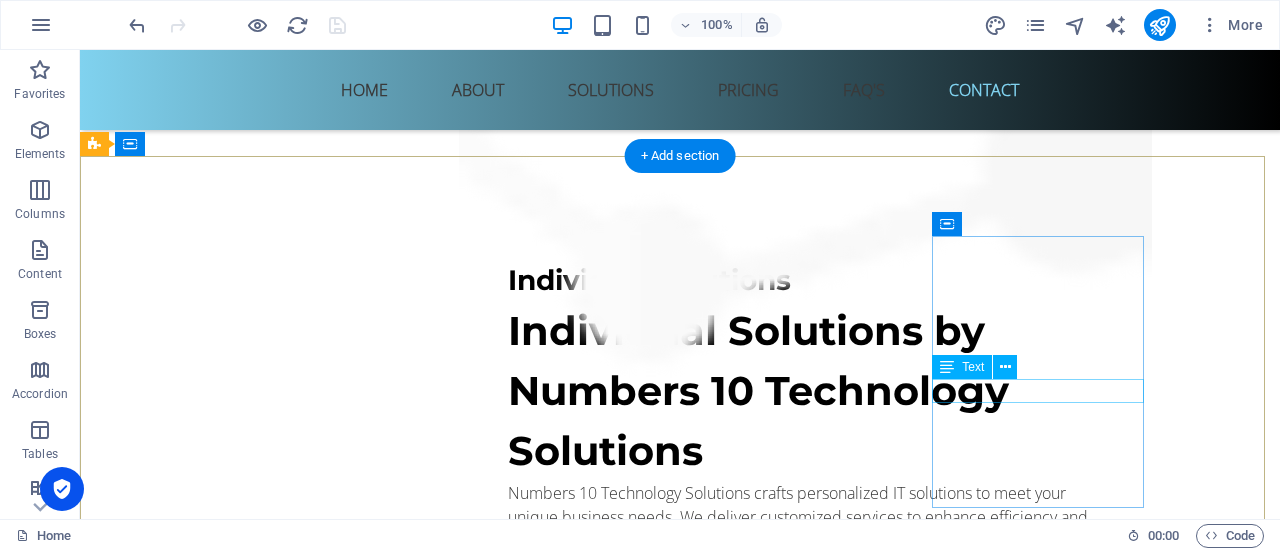 click on "Phone:  [PHONE_NUMBER]" at bounding box center (568, 6549) 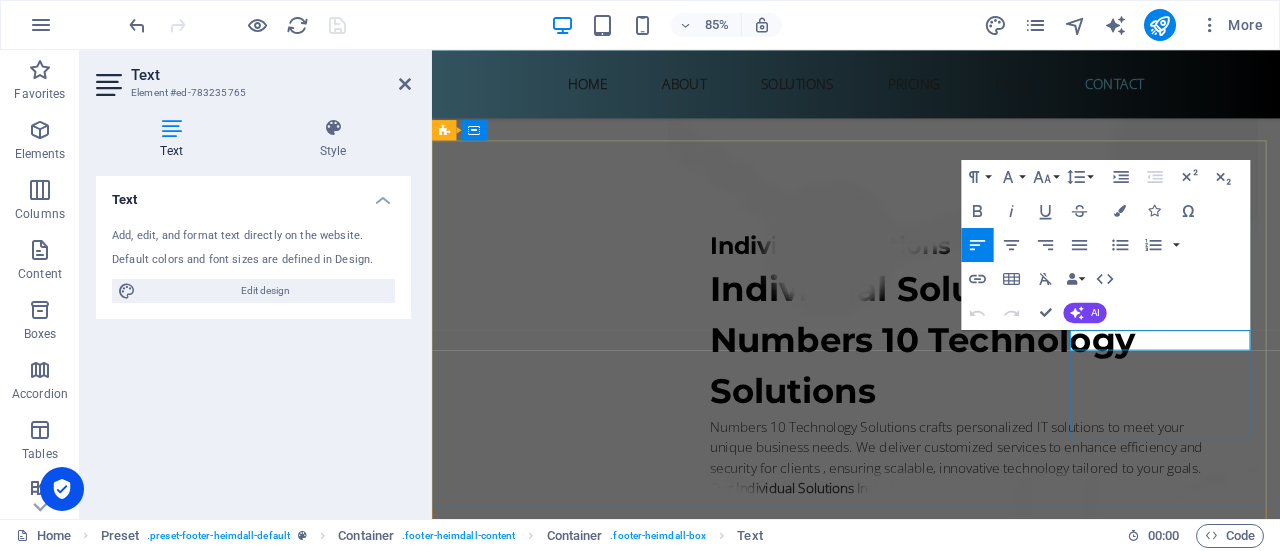click on "062 573 6458" 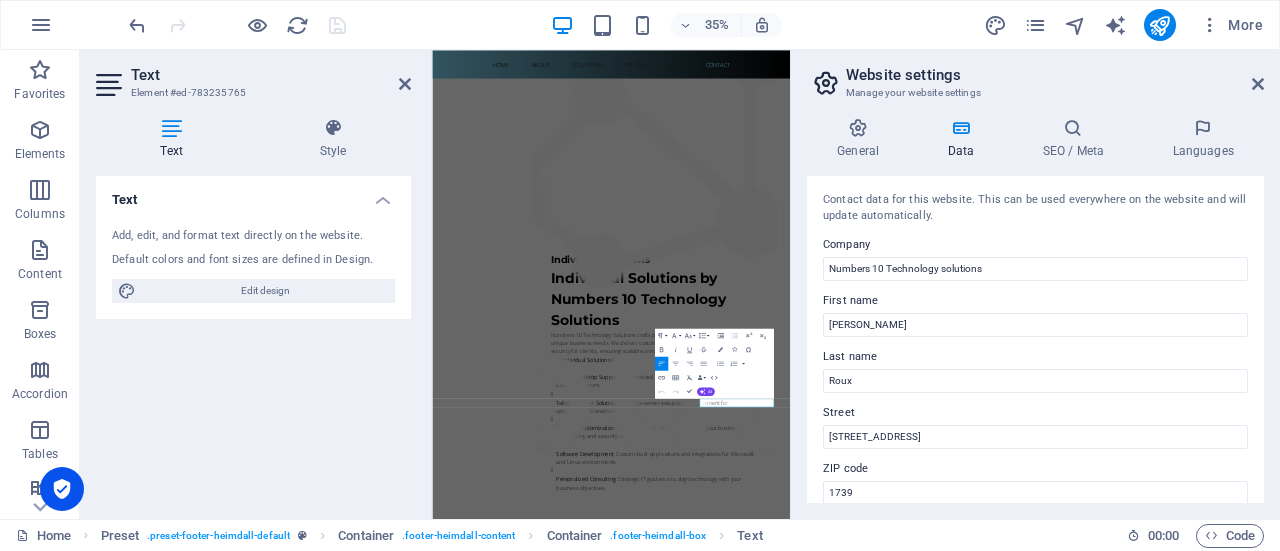 scroll, scrollTop: 9362, scrollLeft: 0, axis: vertical 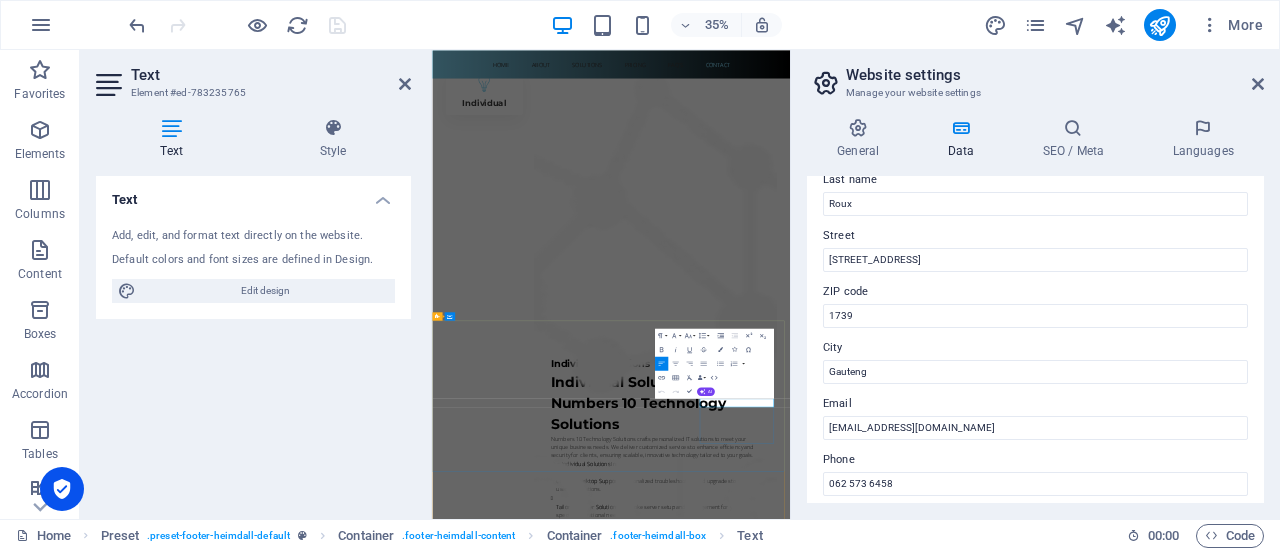 type 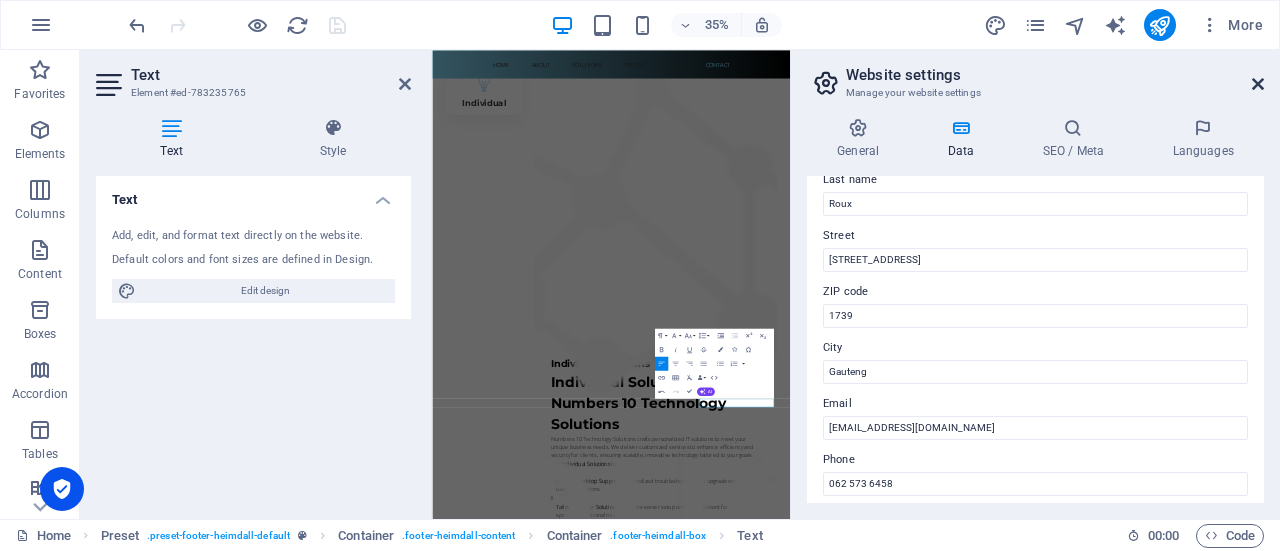 click at bounding box center [1258, 84] 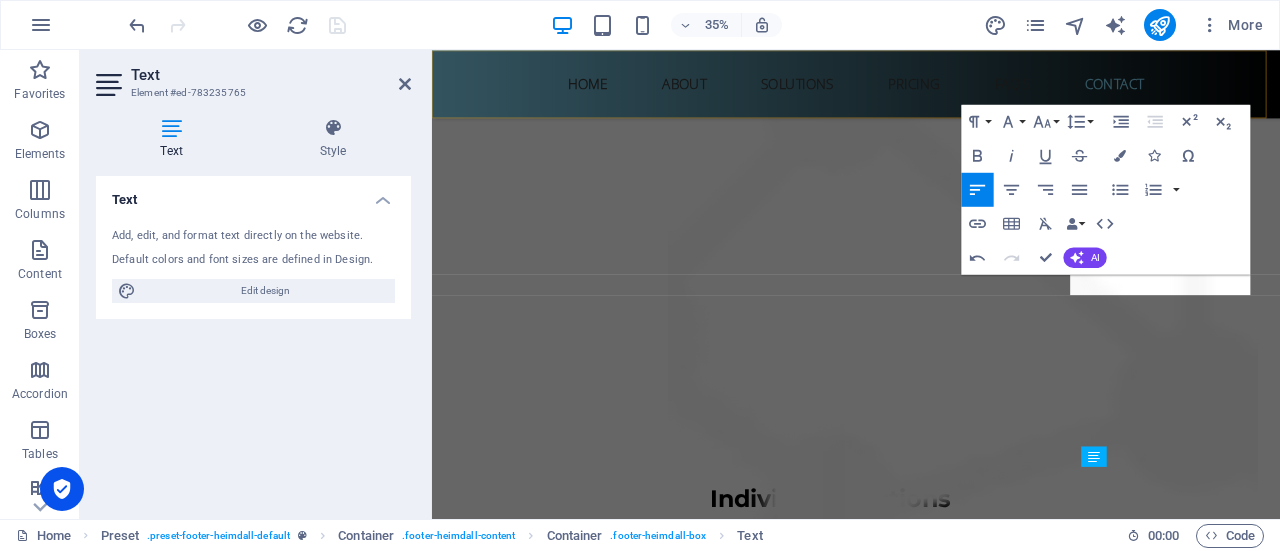 scroll, scrollTop: 9724, scrollLeft: 0, axis: vertical 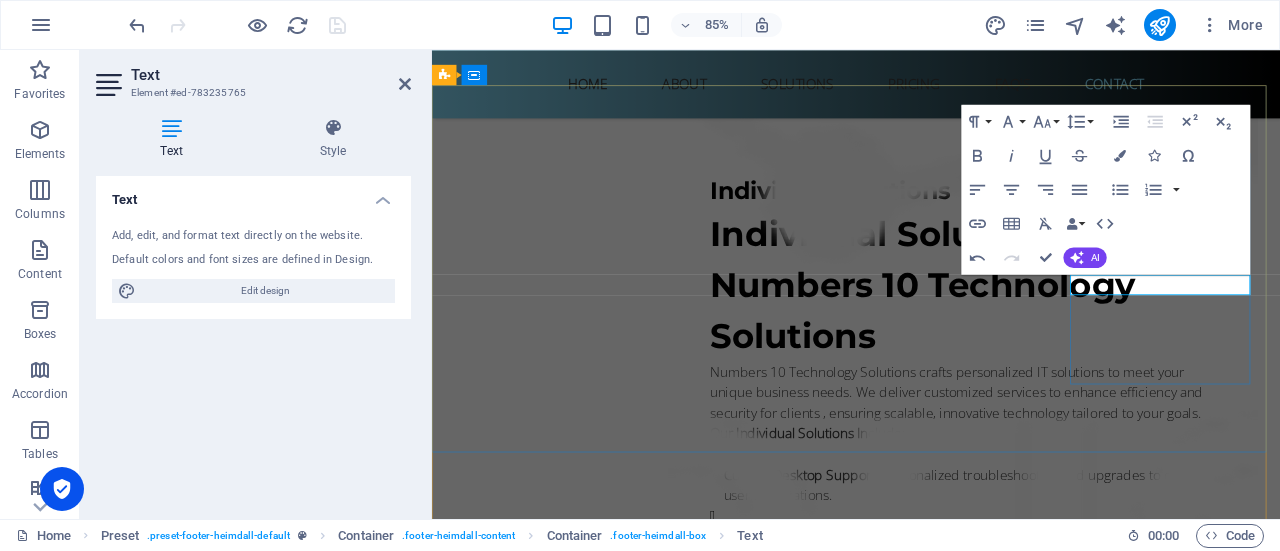 click on "Phone:  Zero [PHONE_NUMBER]" at bounding box center (920, 6369) 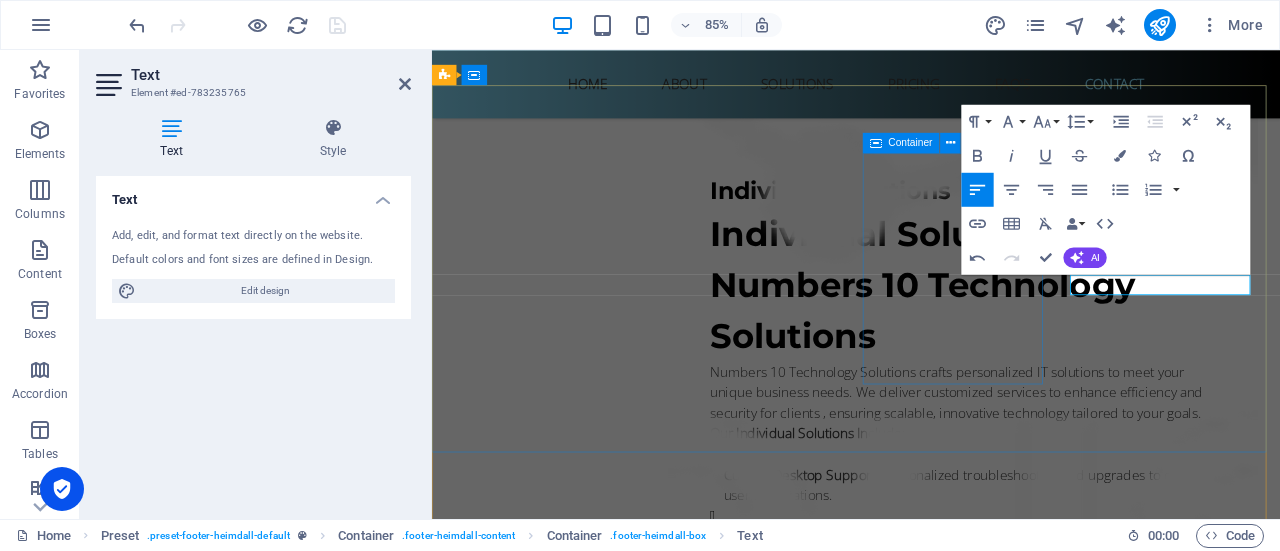 click on "Navigation Home About Solutions Pricing FAQs Contact" at bounding box center (920, 6123) 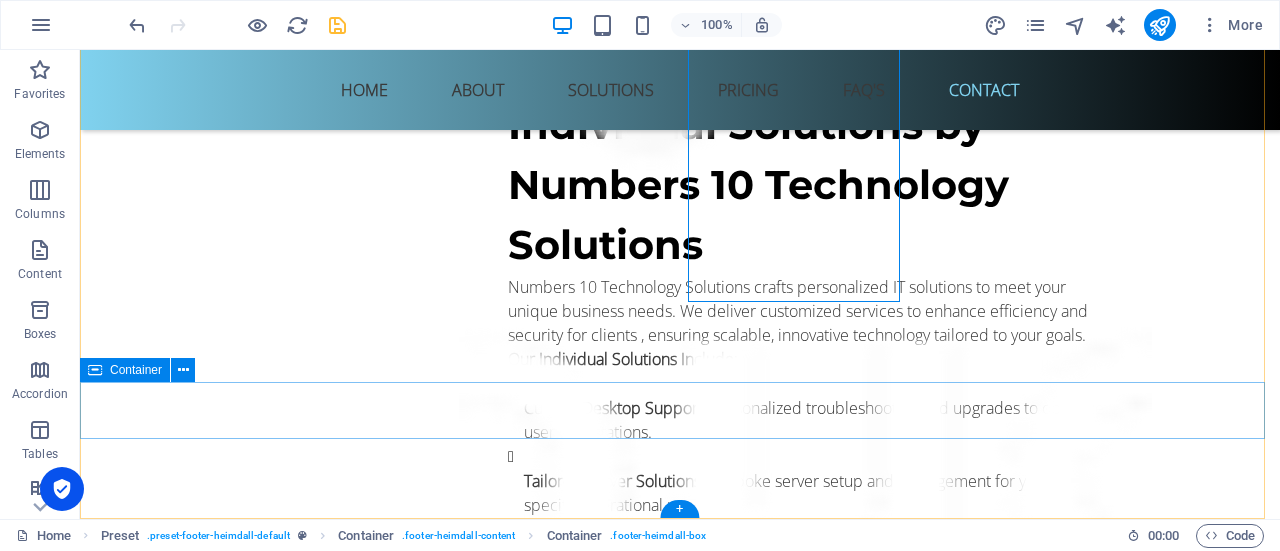 scroll, scrollTop: 9676, scrollLeft: 0, axis: vertical 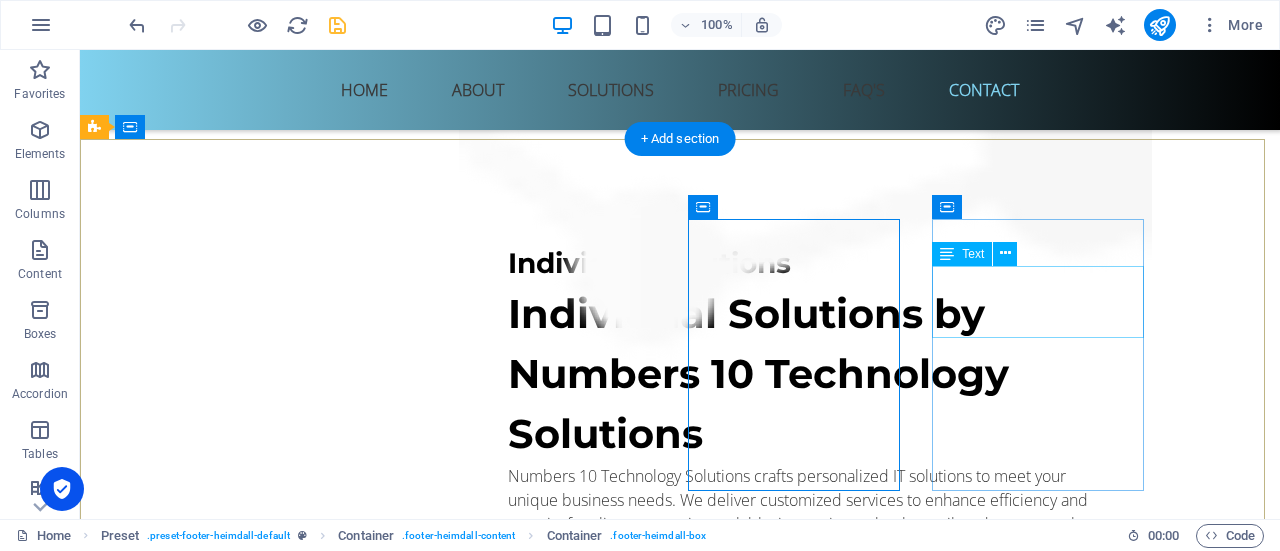 click on "[STREET_ADDRESS]" at bounding box center (568, 6472) 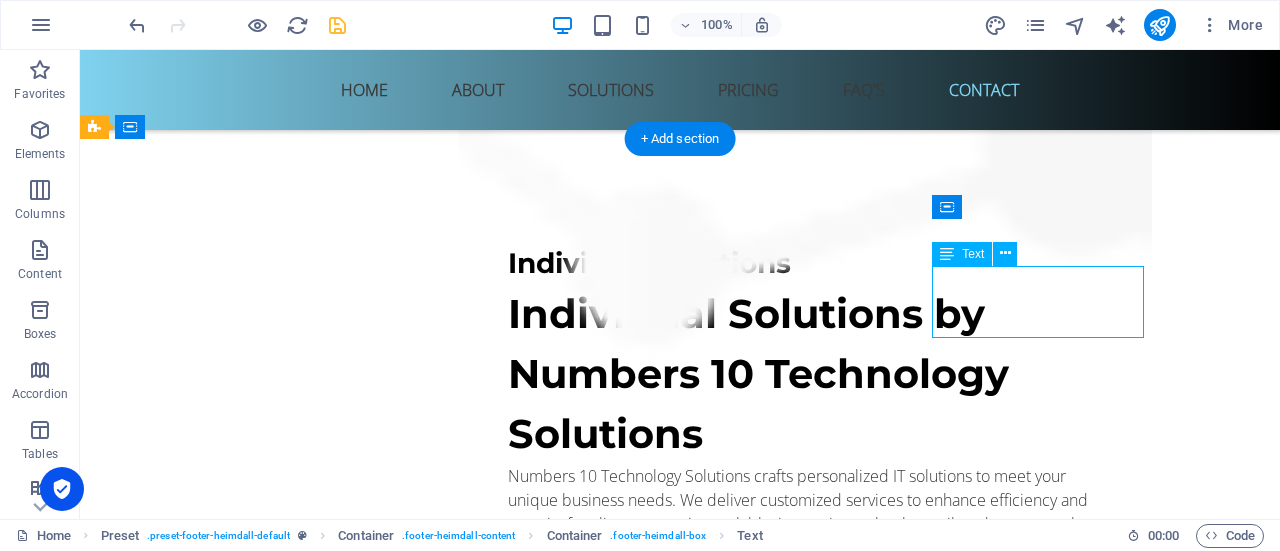 click on "[STREET_ADDRESS]" at bounding box center [568, 6472] 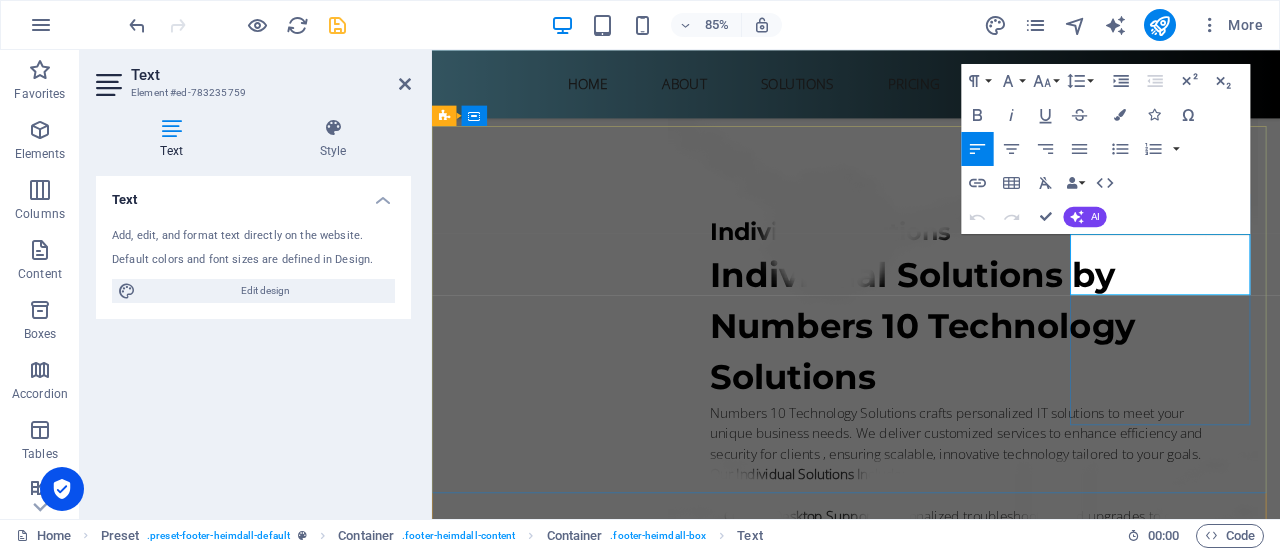 click on "[STREET_ADDRESS]" at bounding box center (920, 6345) 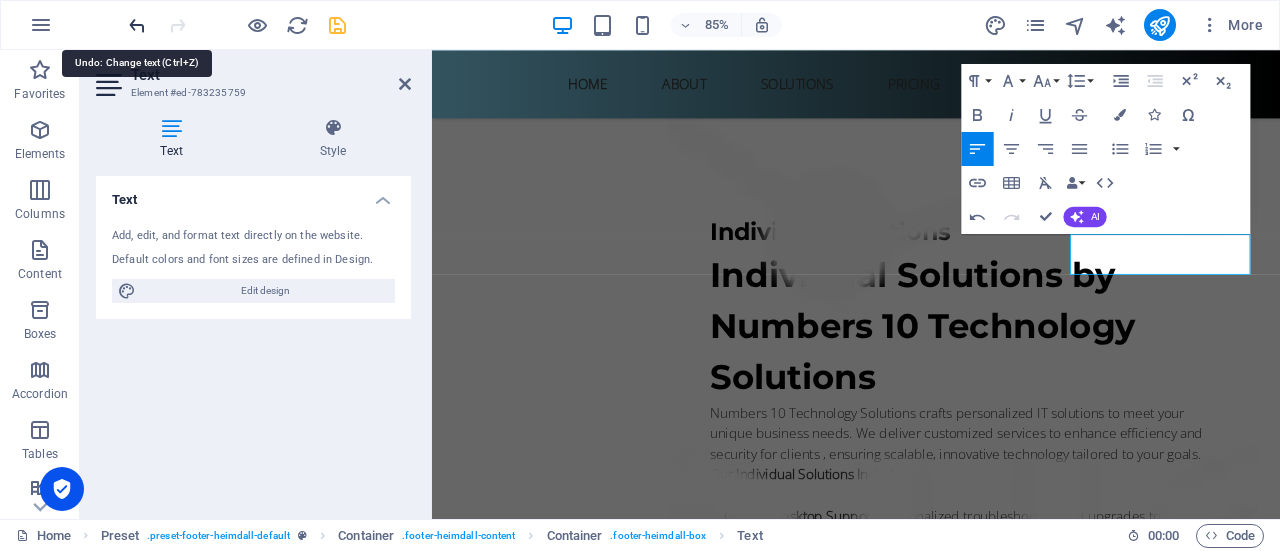 click at bounding box center [137, 25] 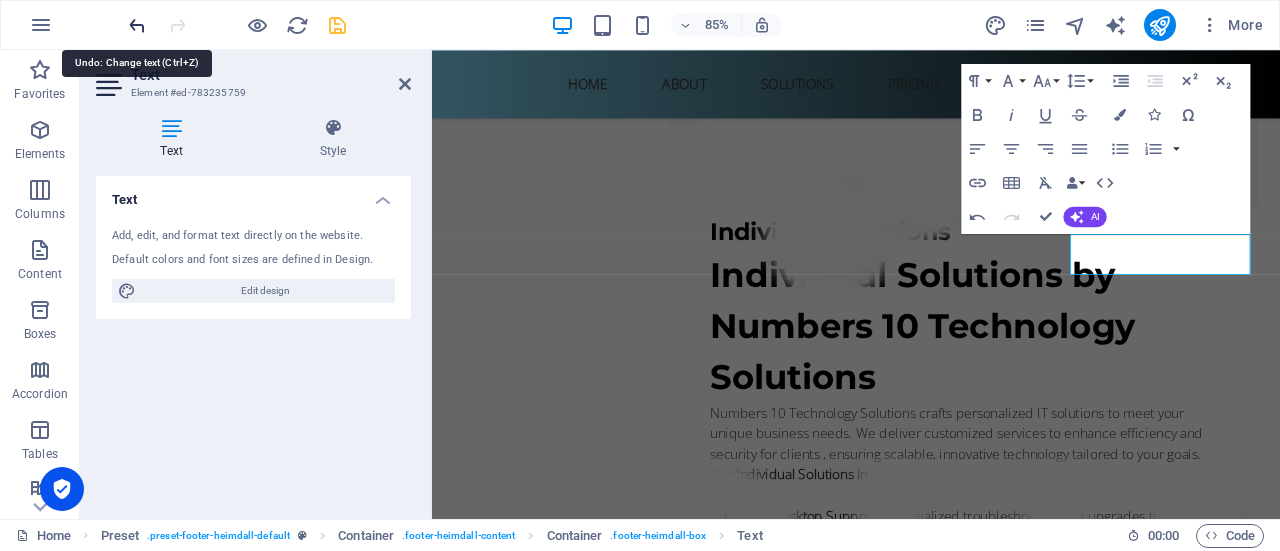 click at bounding box center [137, 25] 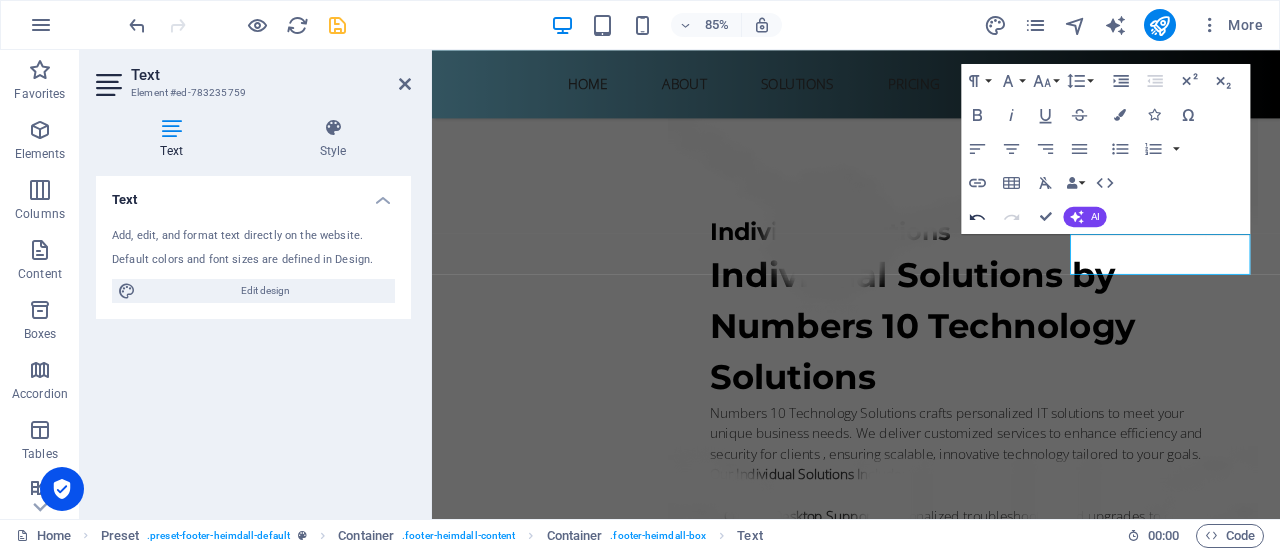 click 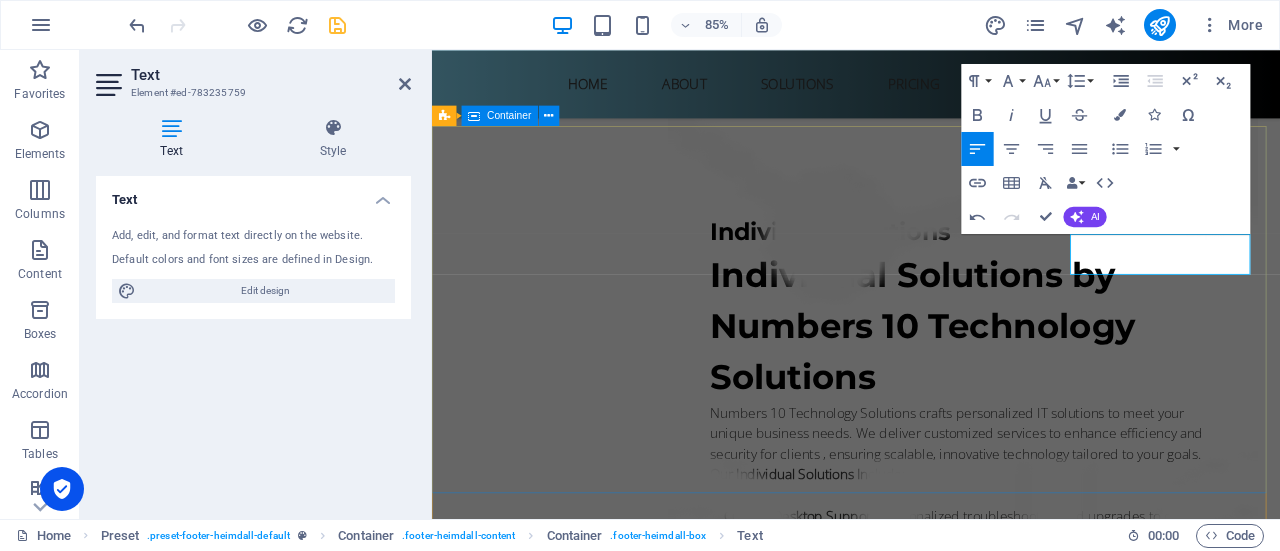 click on "Partner with Numbers 10 Technology Solutions for innovative, reliable IT services. From desktop support and server management to networks, software, and web hosting, we deliver tailored solutions for clients like Sartorius, Qualitools, I-CAT, Vanrail Supplies, and TBA Tools. Let us drive your business forward with secure, scalable technology. Contact us at [insert contact info] to start transforming your IT [DATE]! Navigation Home About Solutions Pricing FAQs Contact Contact us  Wilropark Gauteng   1739 [EMAIL_ADDRESS][DOMAIN_NAME] Phone:  Zero  [PHONE_NUMBER]" at bounding box center [931, 6143] 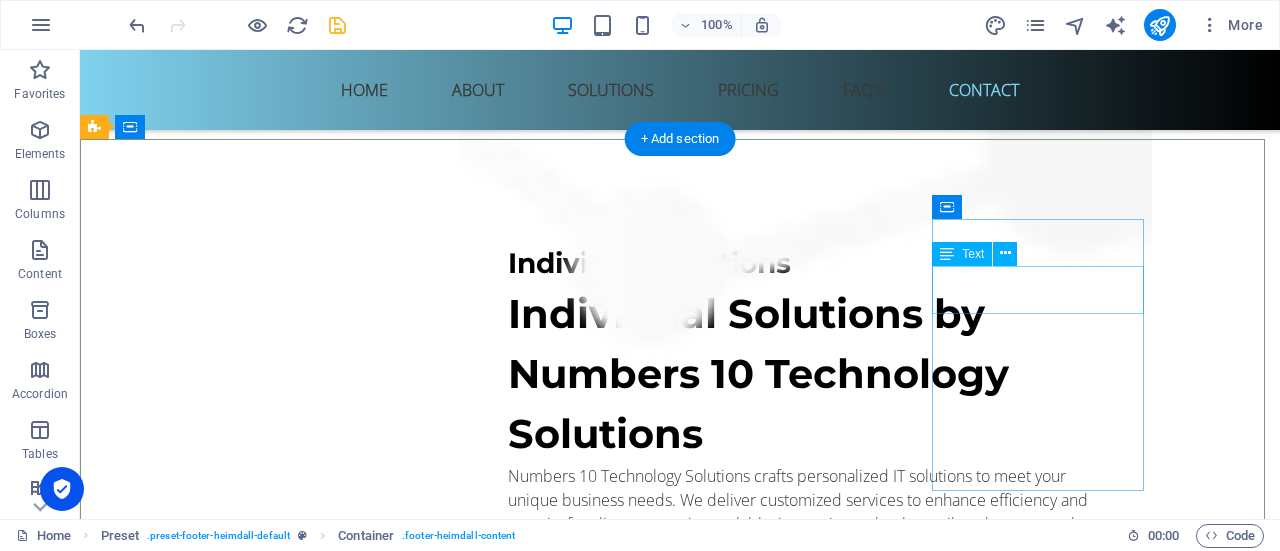 click on "Wilropark Gauteng   1739" at bounding box center [568, 6472] 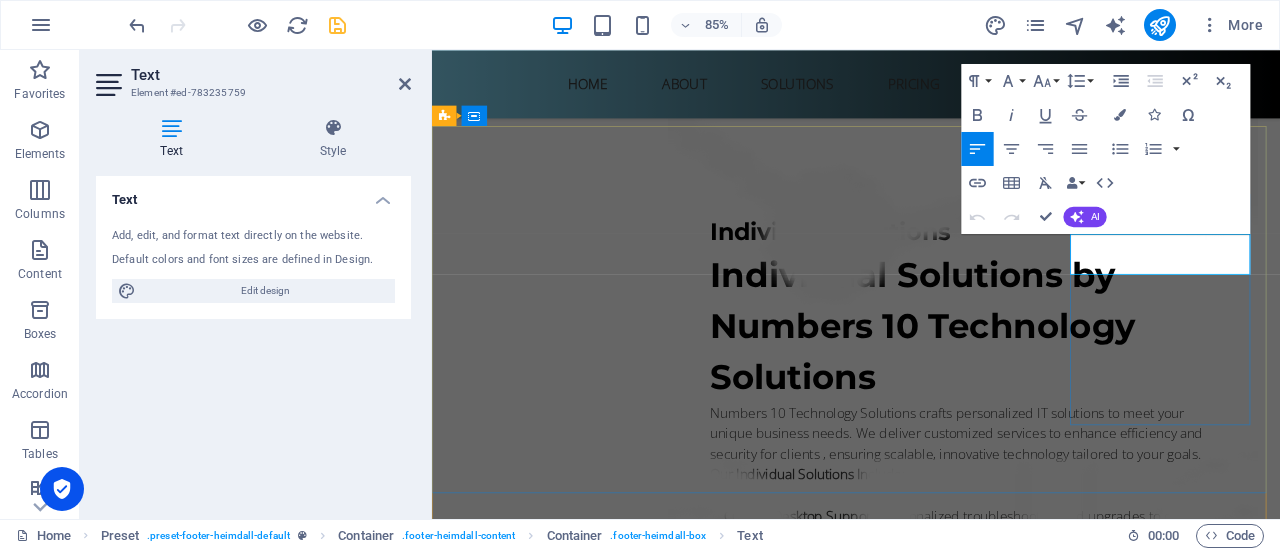 click on "Wilropark" at bounding box center [920, 6345] 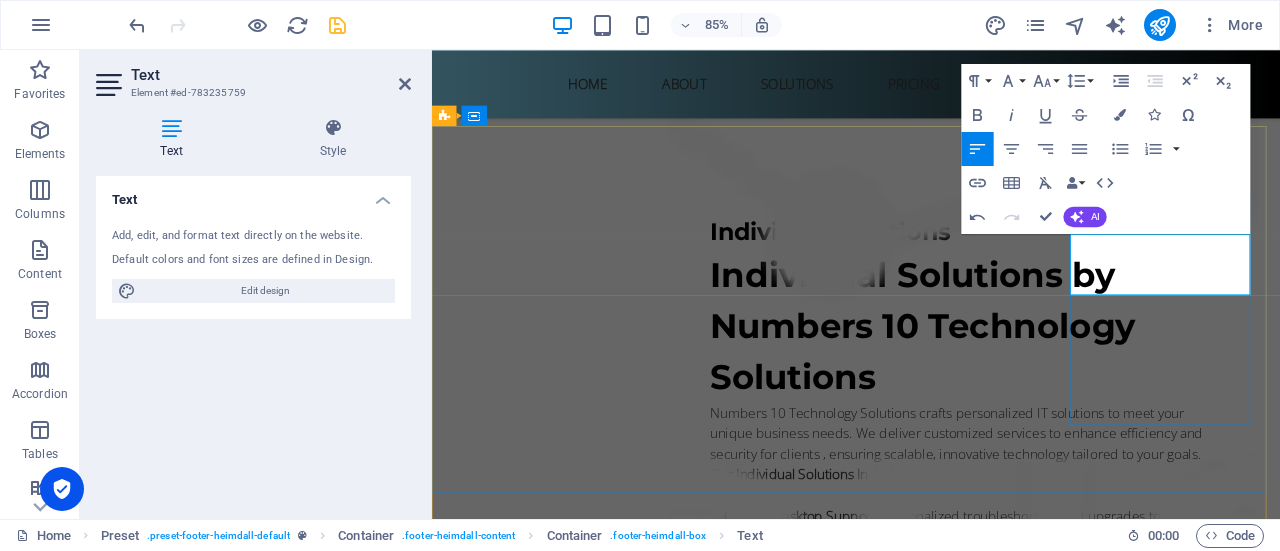 type 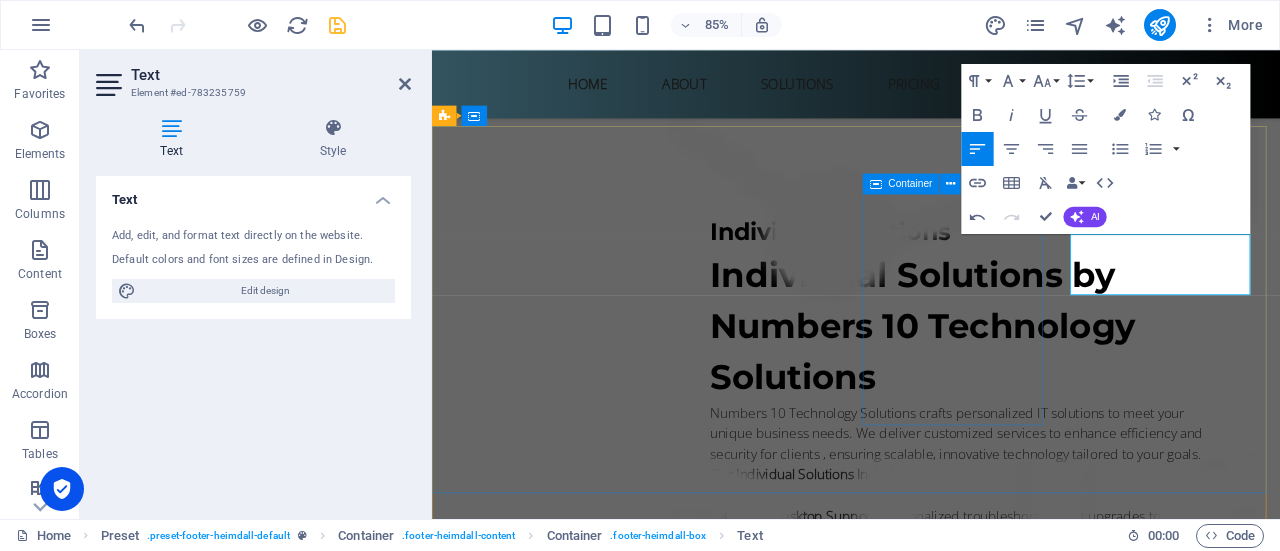 click on "Navigation Home About Solutions Pricing FAQs Contact" at bounding box center [920, 6171] 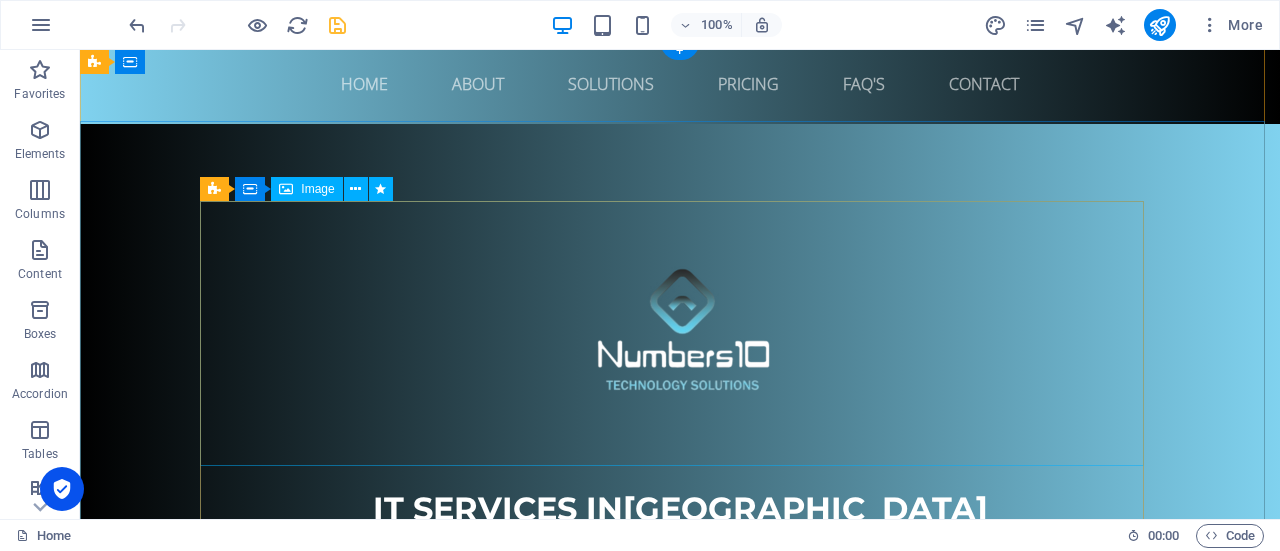 scroll, scrollTop: 0, scrollLeft: 0, axis: both 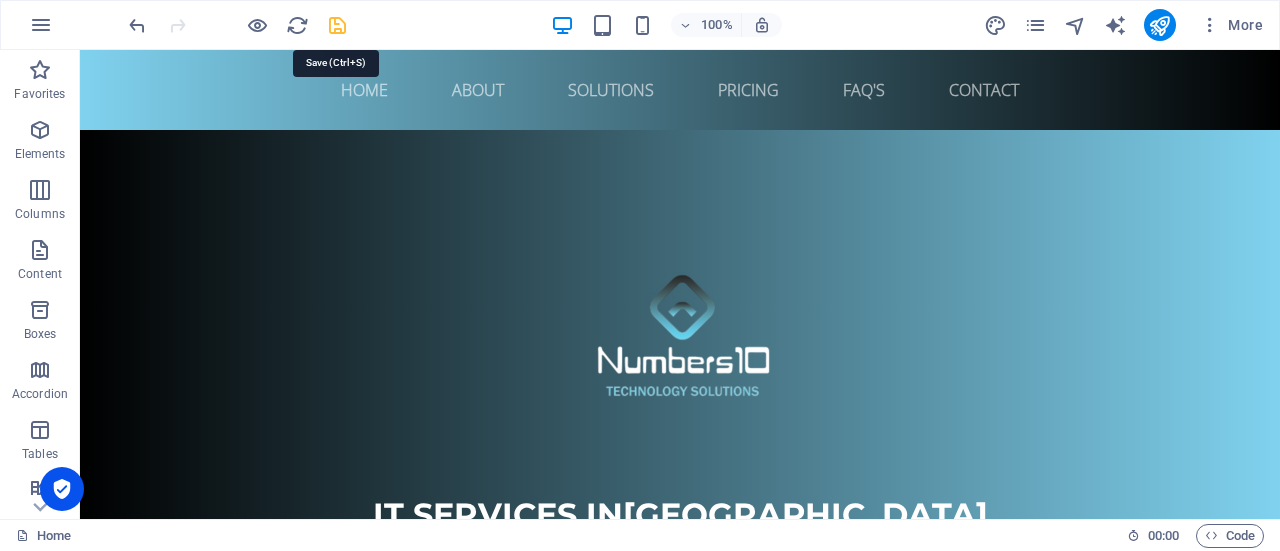click at bounding box center (337, 25) 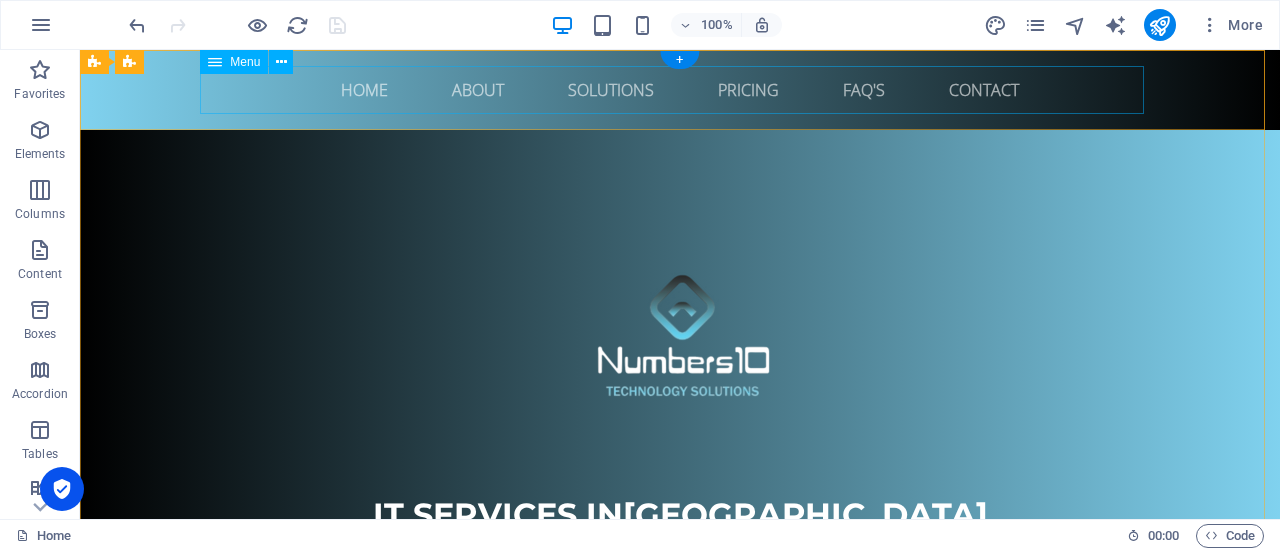 click on "Home About Solutions Pricing FAQ's Contact" at bounding box center (680, 90) 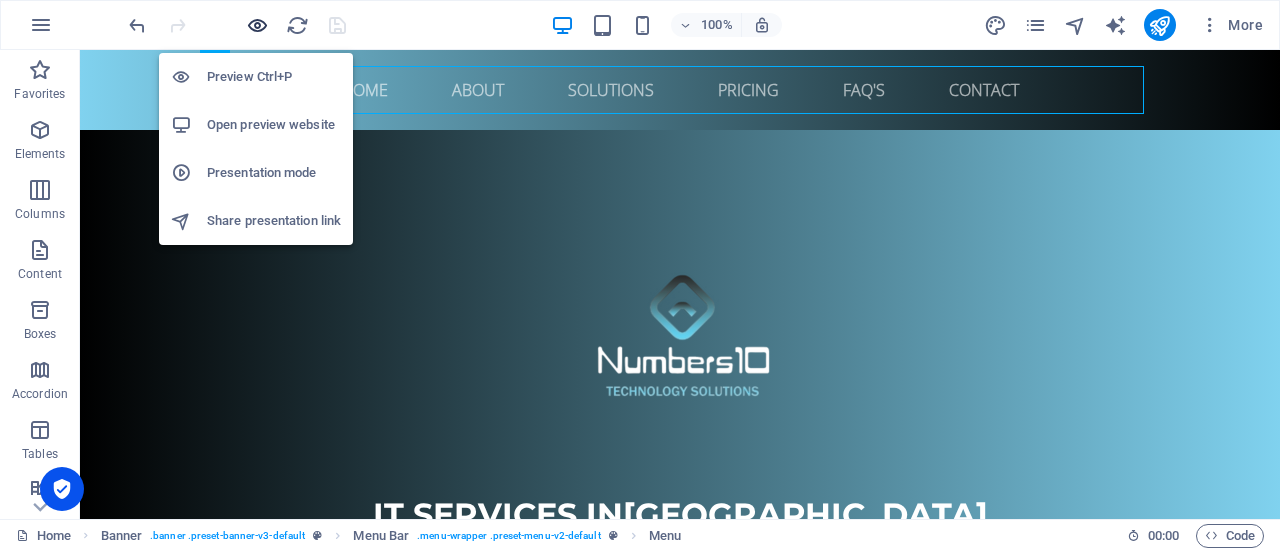 click at bounding box center [257, 25] 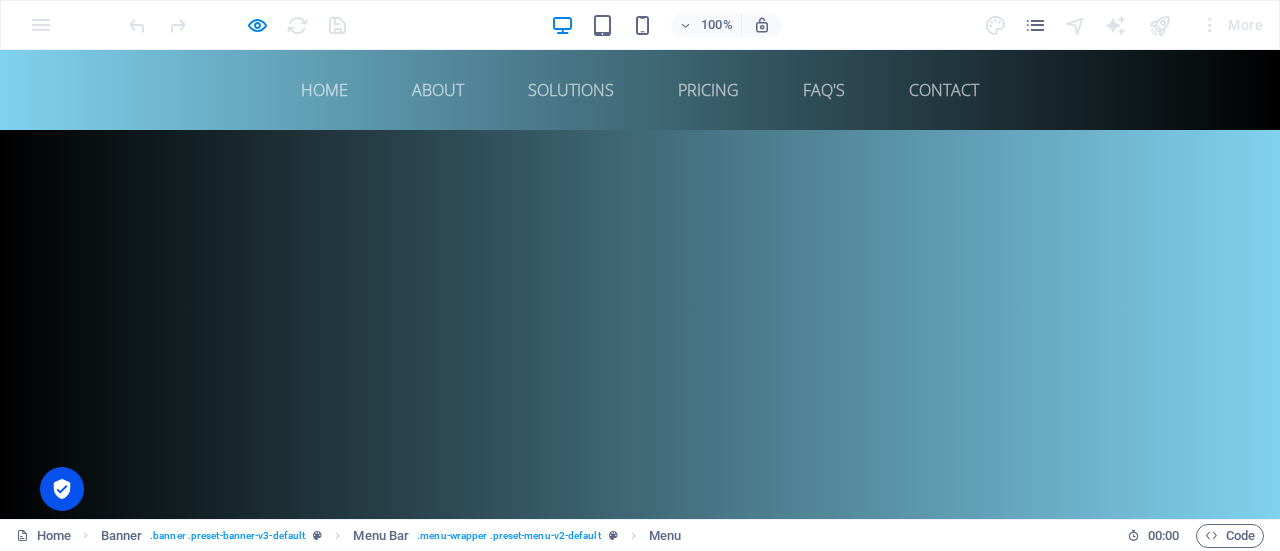 click on "Contact" at bounding box center (944, 90) 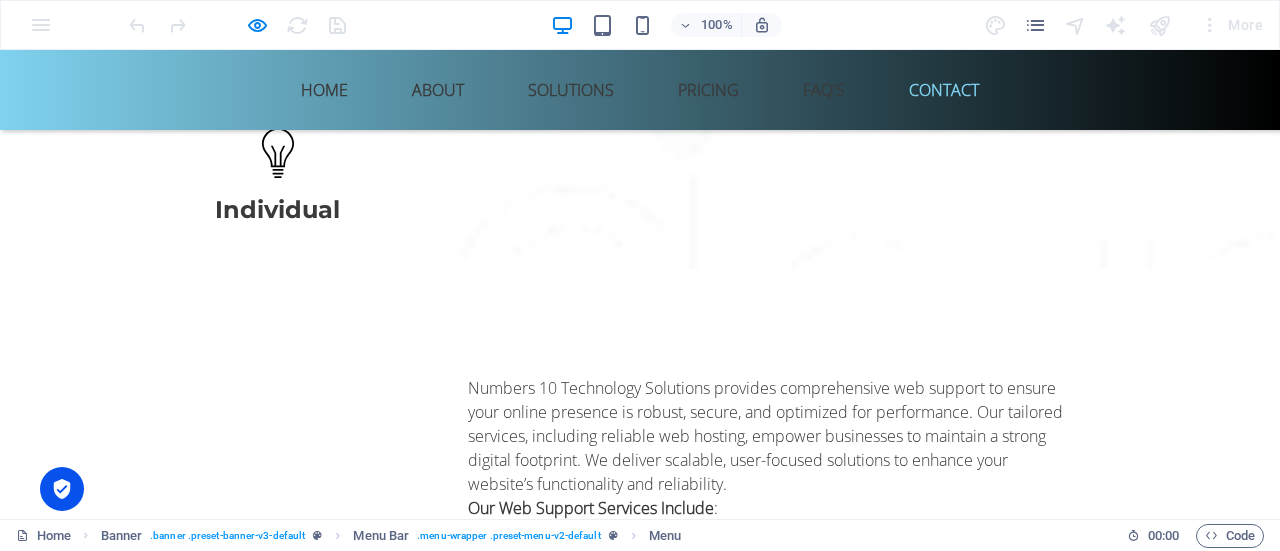 scroll, scrollTop: 6597, scrollLeft: 0, axis: vertical 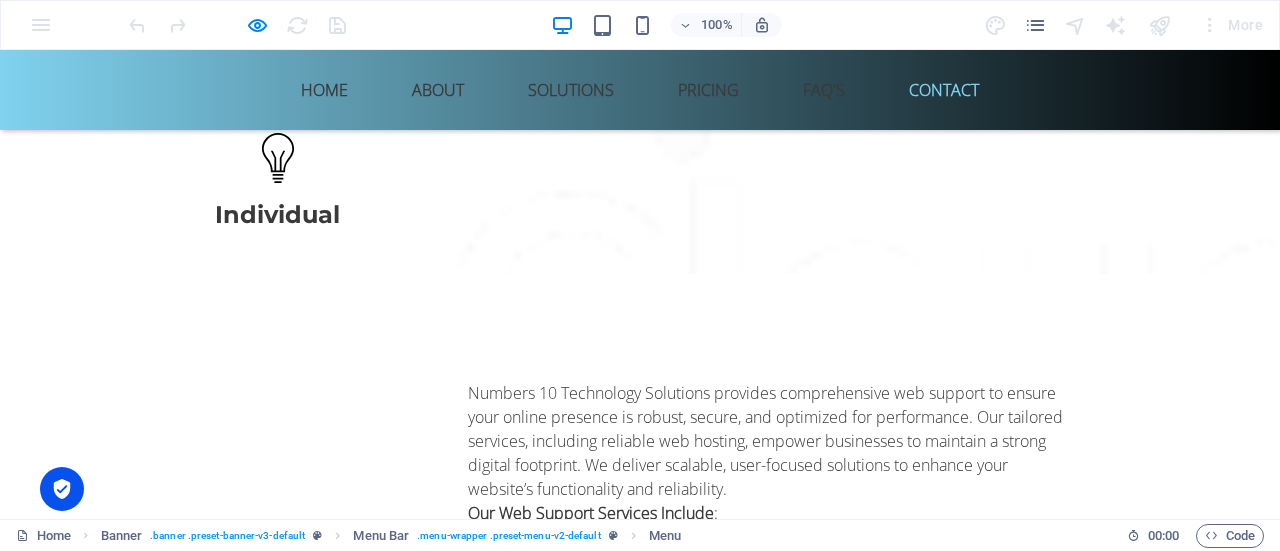 click 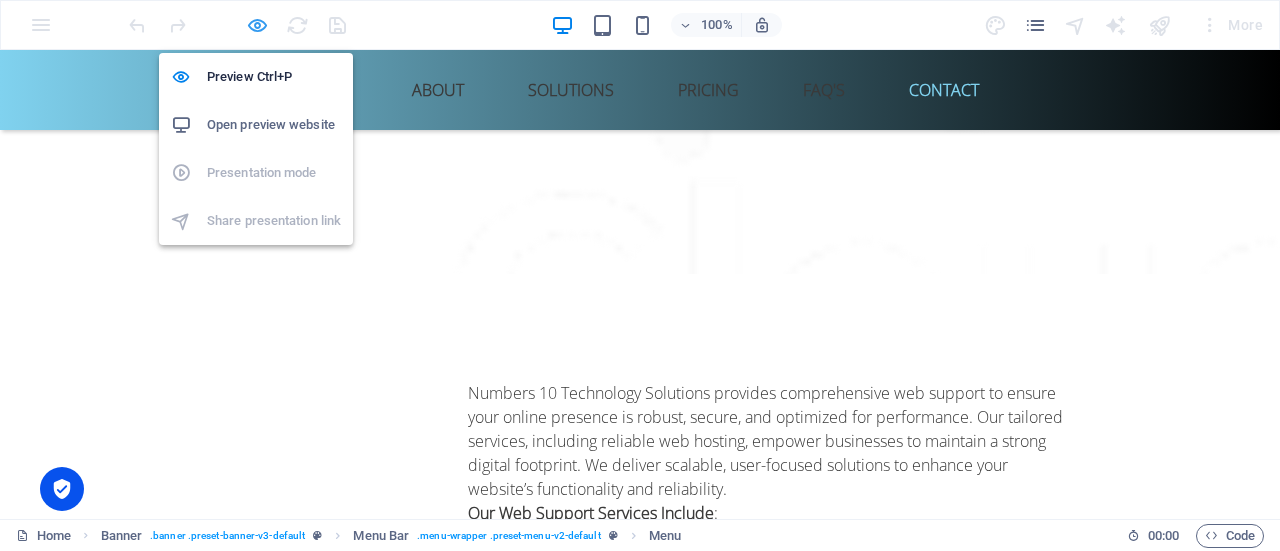 click at bounding box center [257, 25] 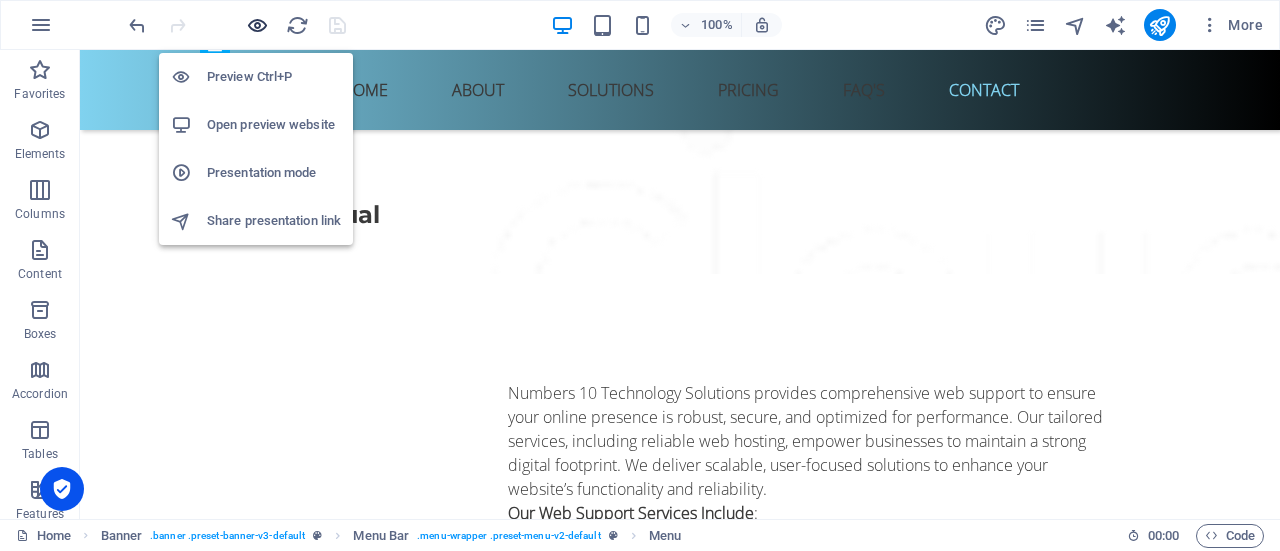 scroll, scrollTop: 9129, scrollLeft: 0, axis: vertical 